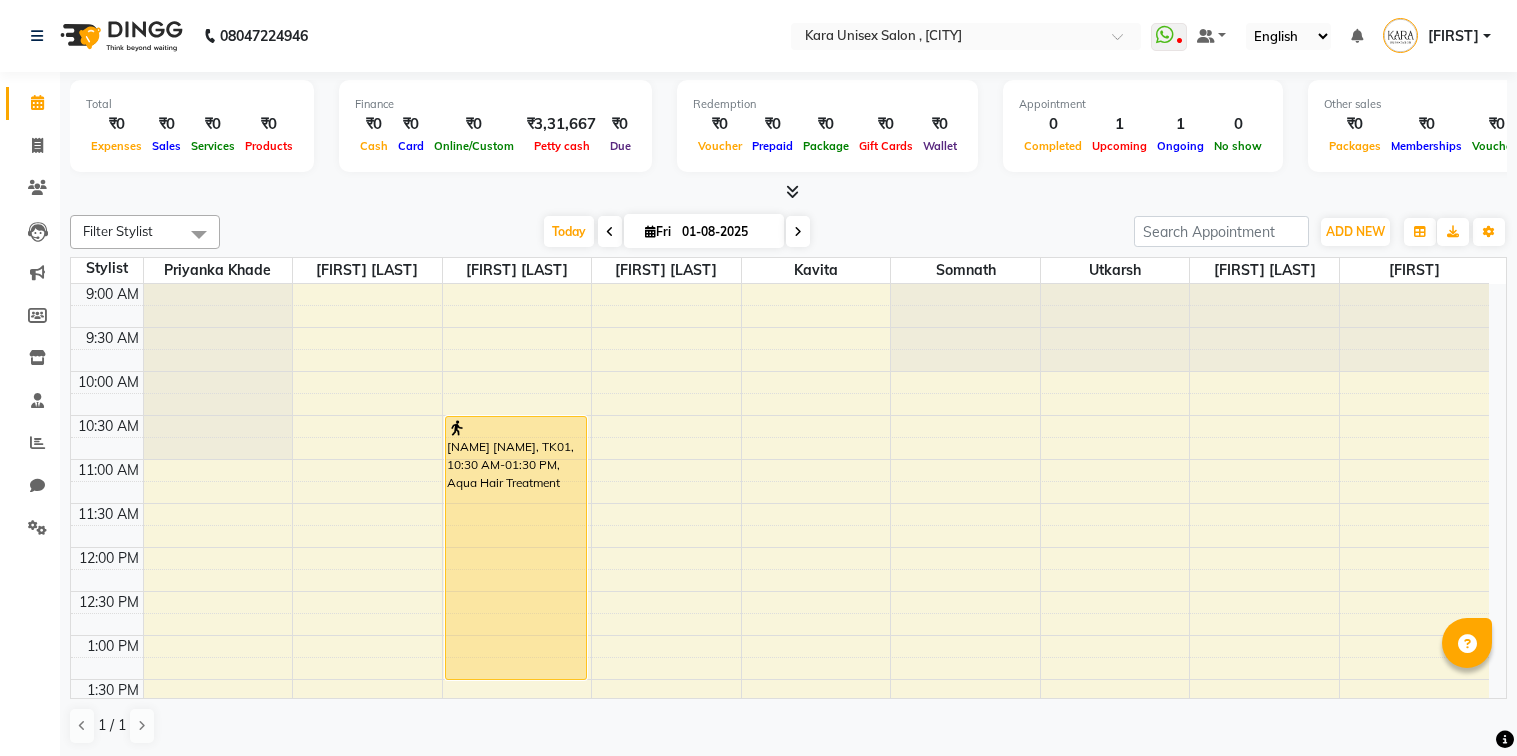 scroll, scrollTop: 0, scrollLeft: 0, axis: both 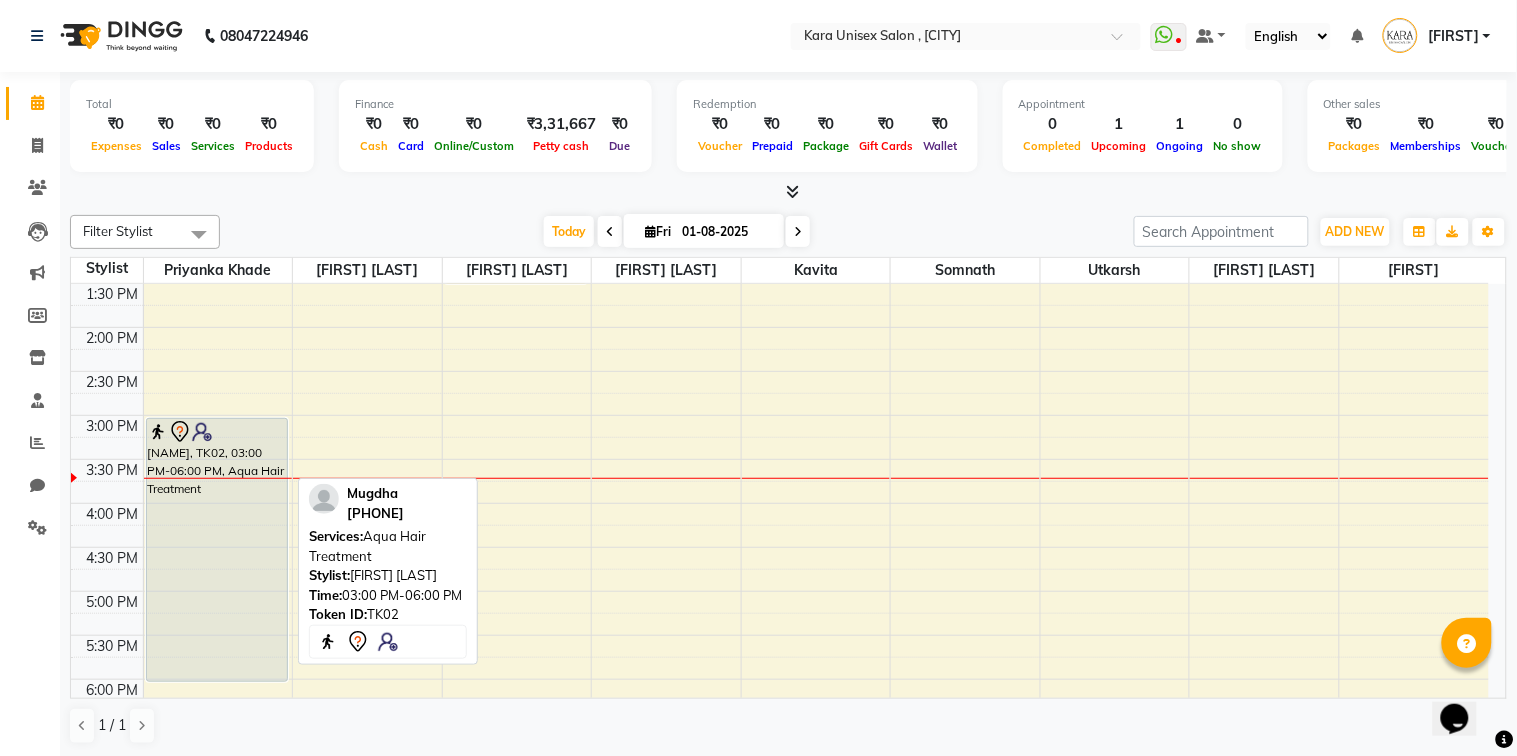 click on "[NAME], TK02, 03:00 PM-06:00 PM, Aqua Hair Treatment" at bounding box center [217, 550] 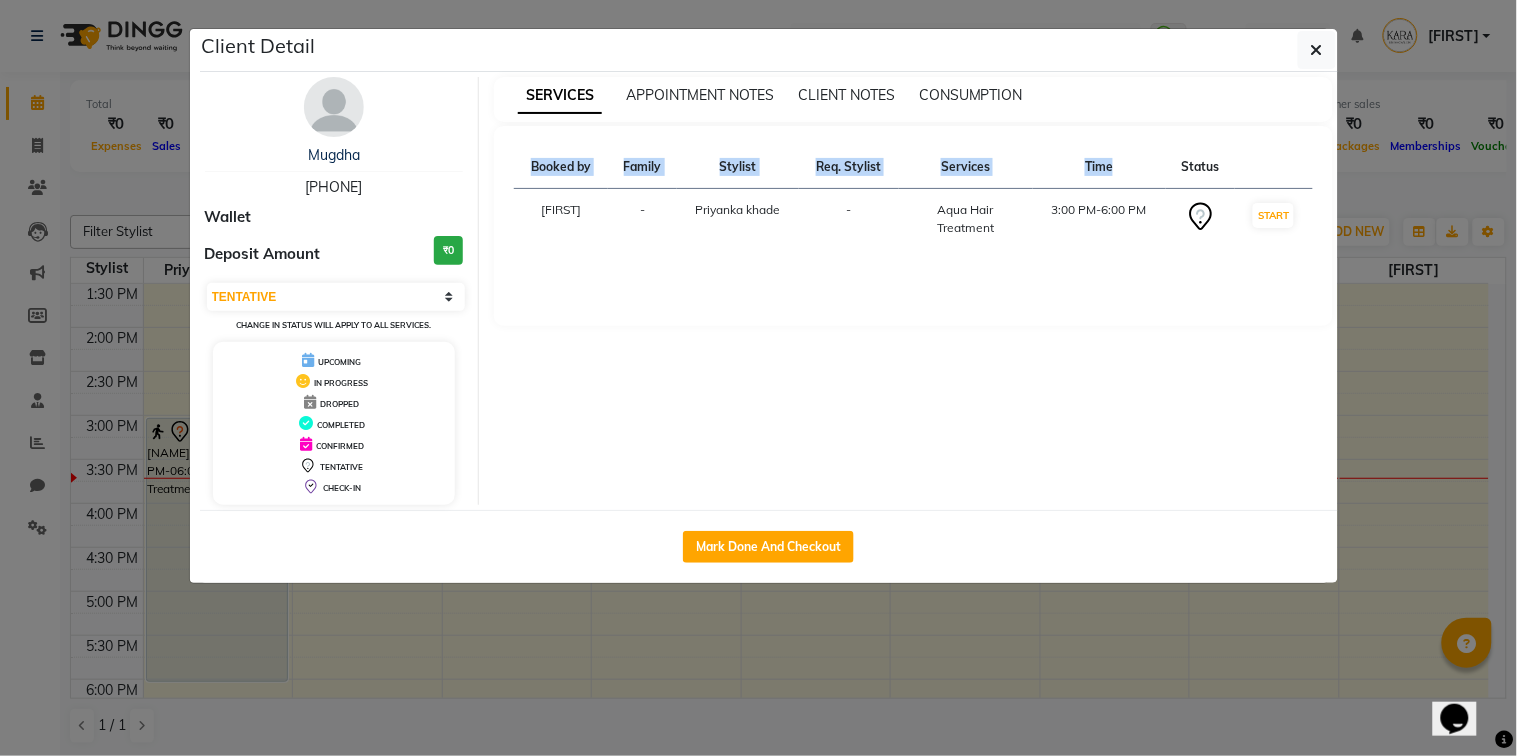 drag, startPoint x: 966, startPoint y: 127, endPoint x: 1137, endPoint y: 201, distance: 186.32498 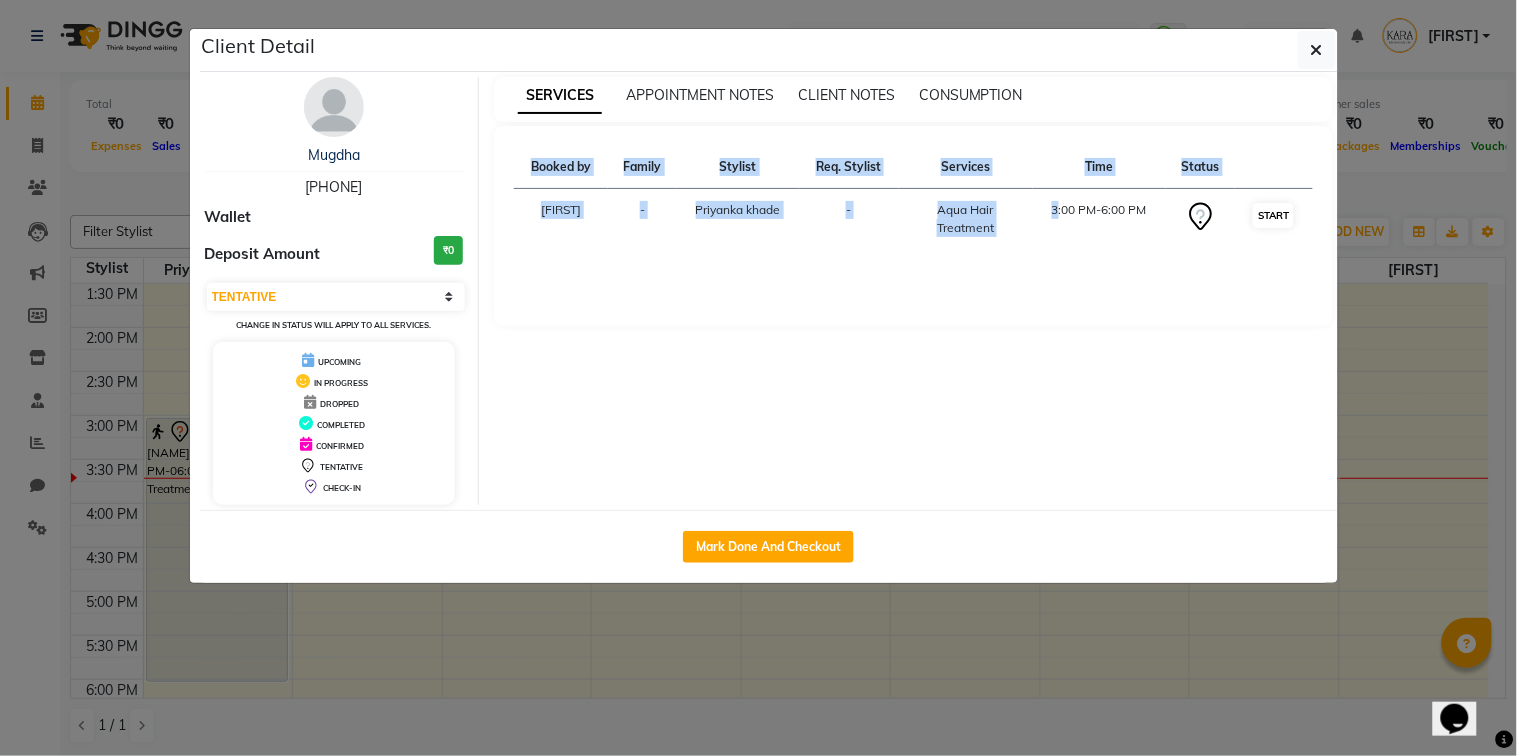 click on "START" at bounding box center [1273, 215] 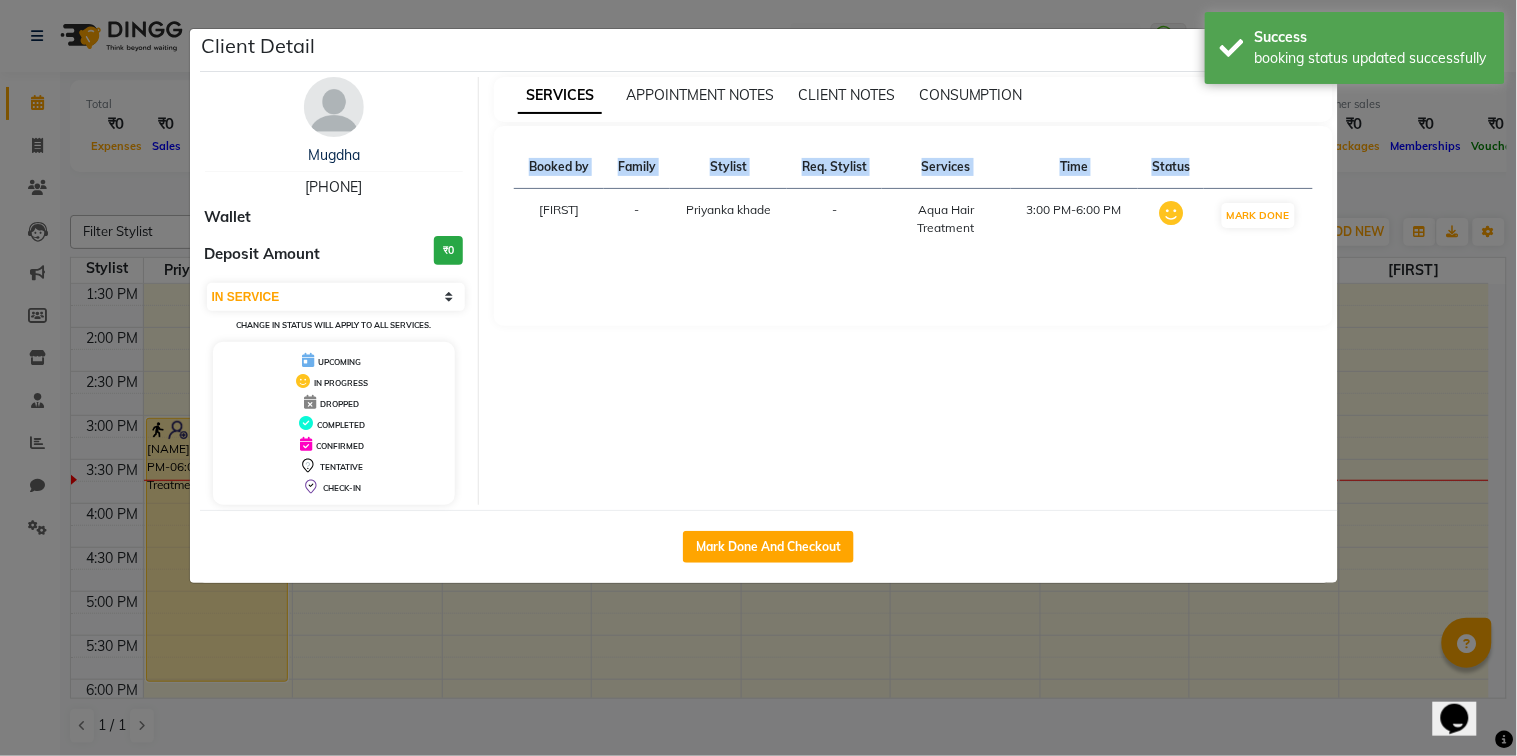 click on "SERVICES APPOINTMENT NOTES CLIENT NOTES CONSUMPTION Booked by Family Stylist Req. Stylist Services Time Status [NAME] - [NAME] - Aqua Hair Treatment 3:00 PM-6:00 PM MARK DONE" at bounding box center (913, 291) 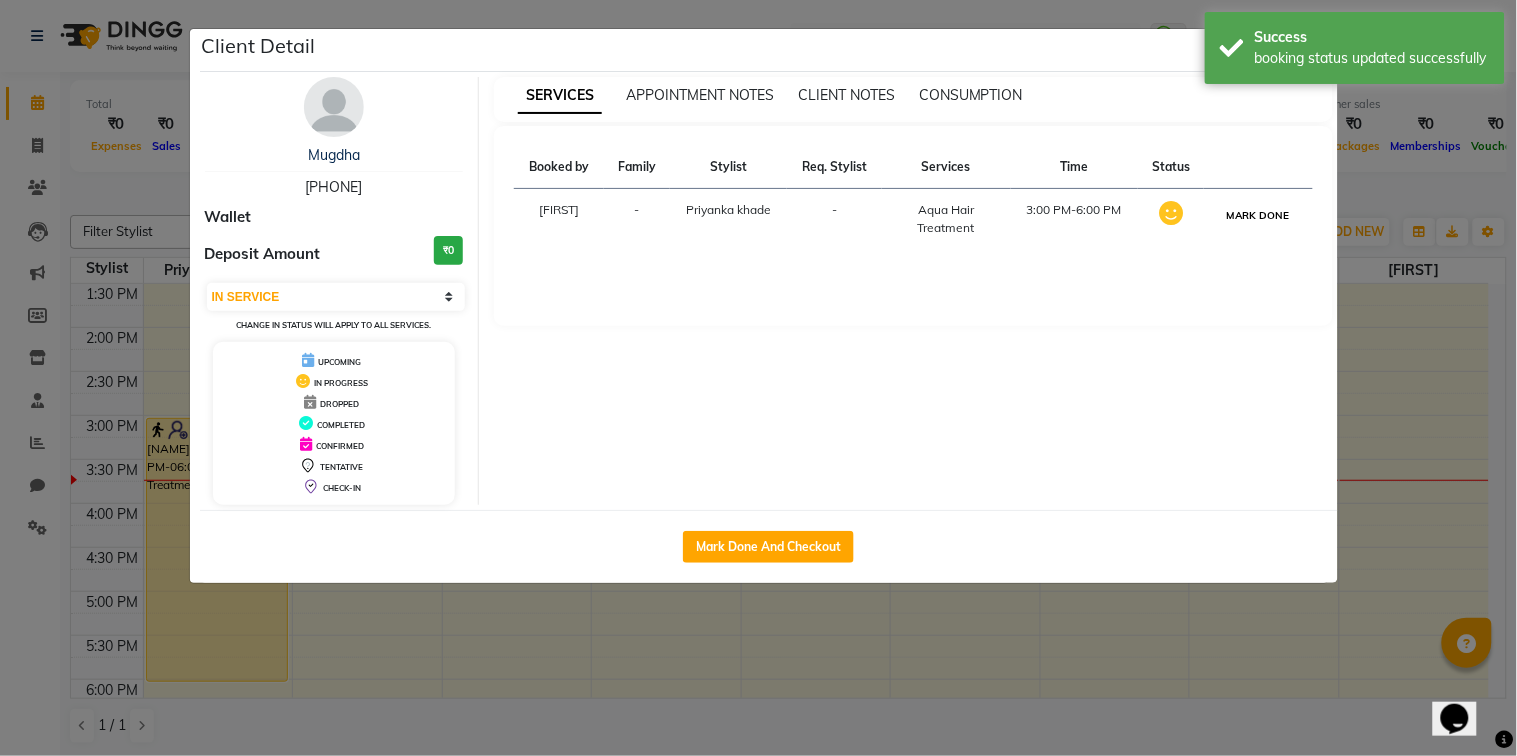 click on "MARK DONE" at bounding box center [1258, 215] 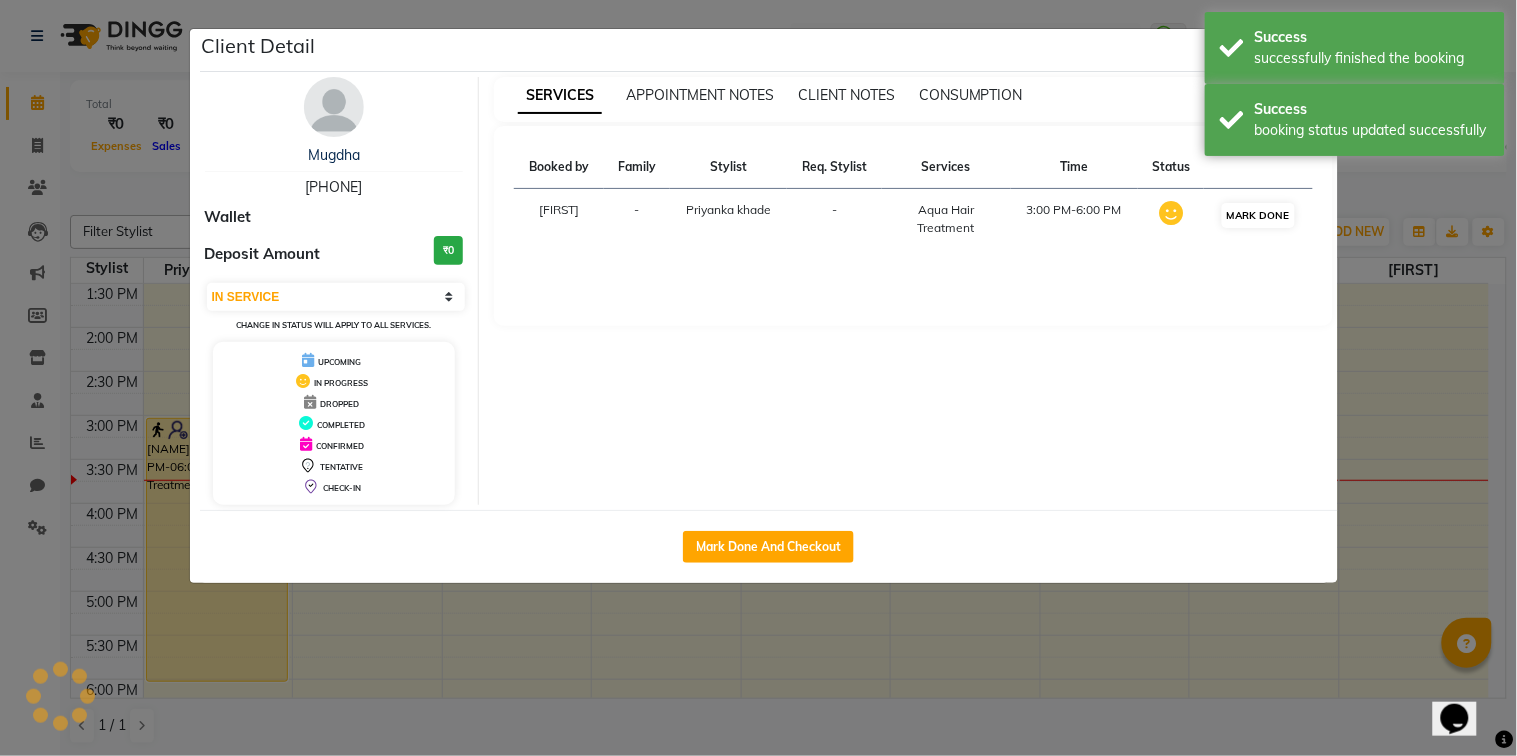 select on "3" 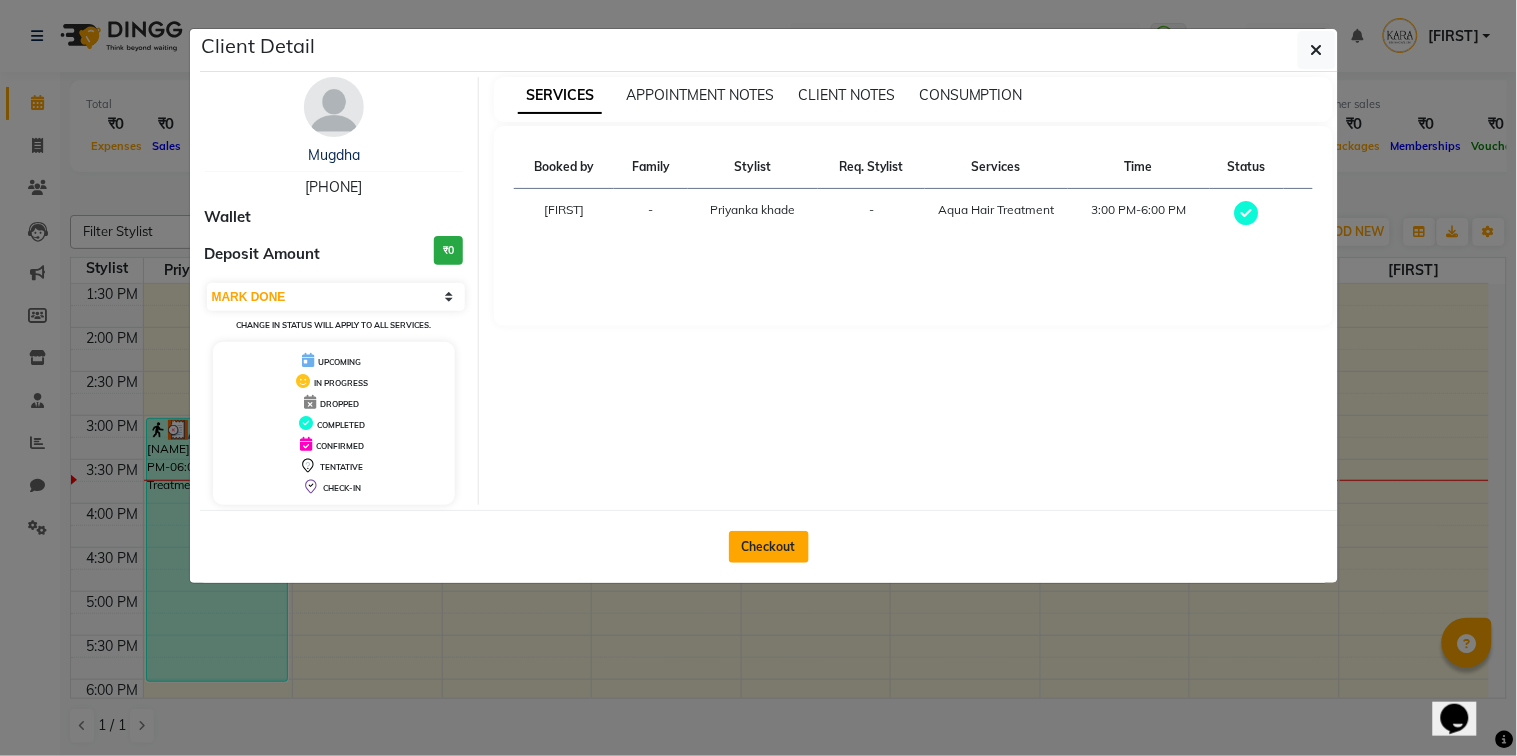 click on "Checkout" 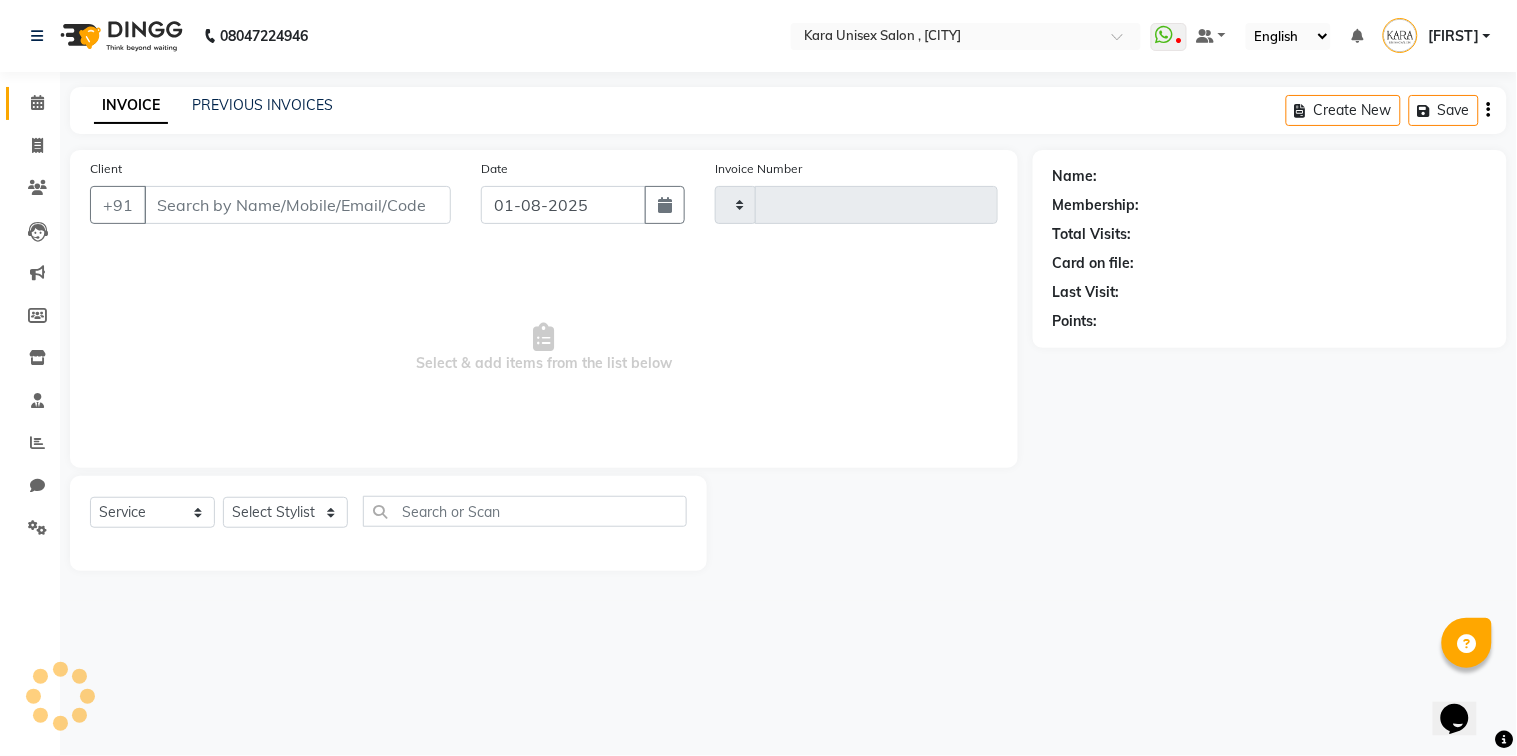 type on "0425" 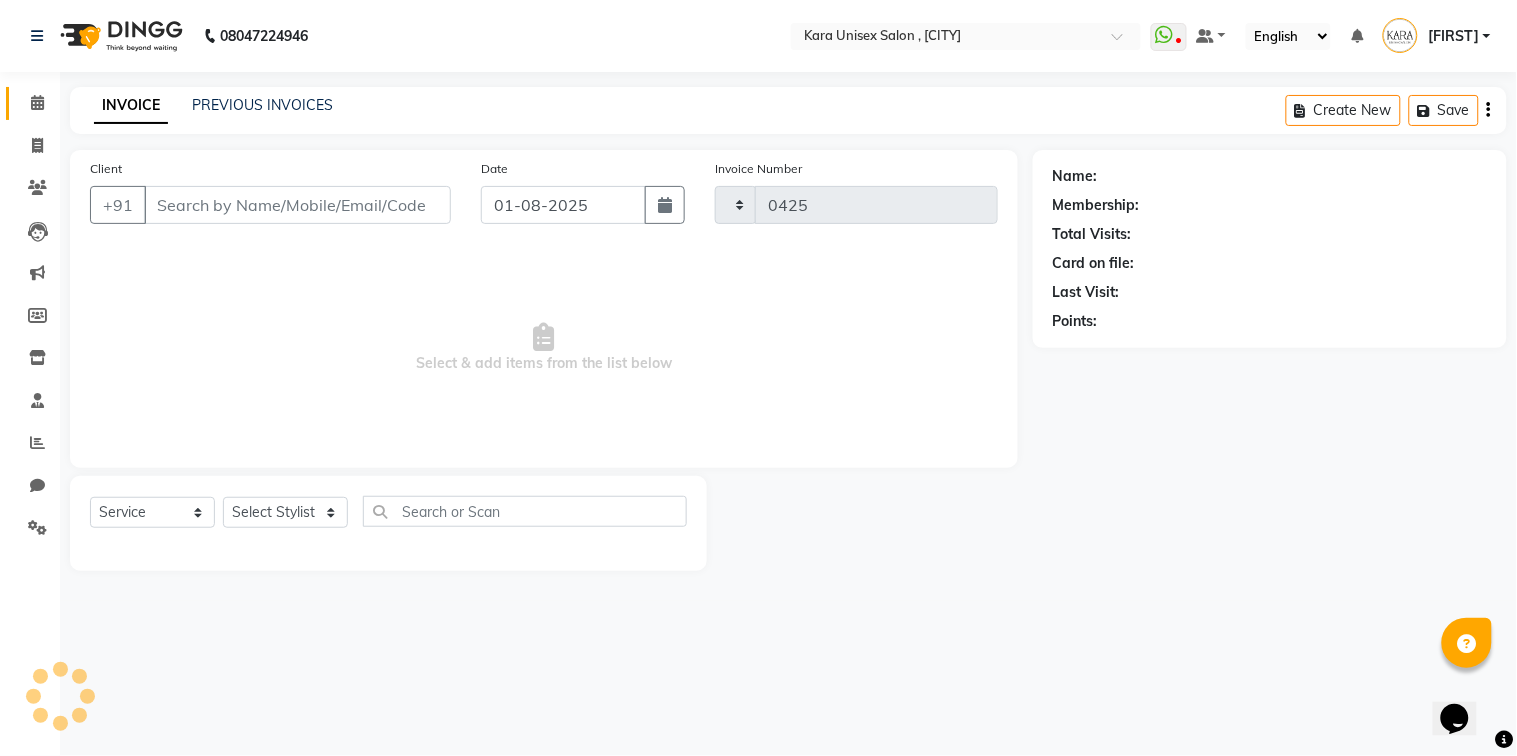 select on "7293" 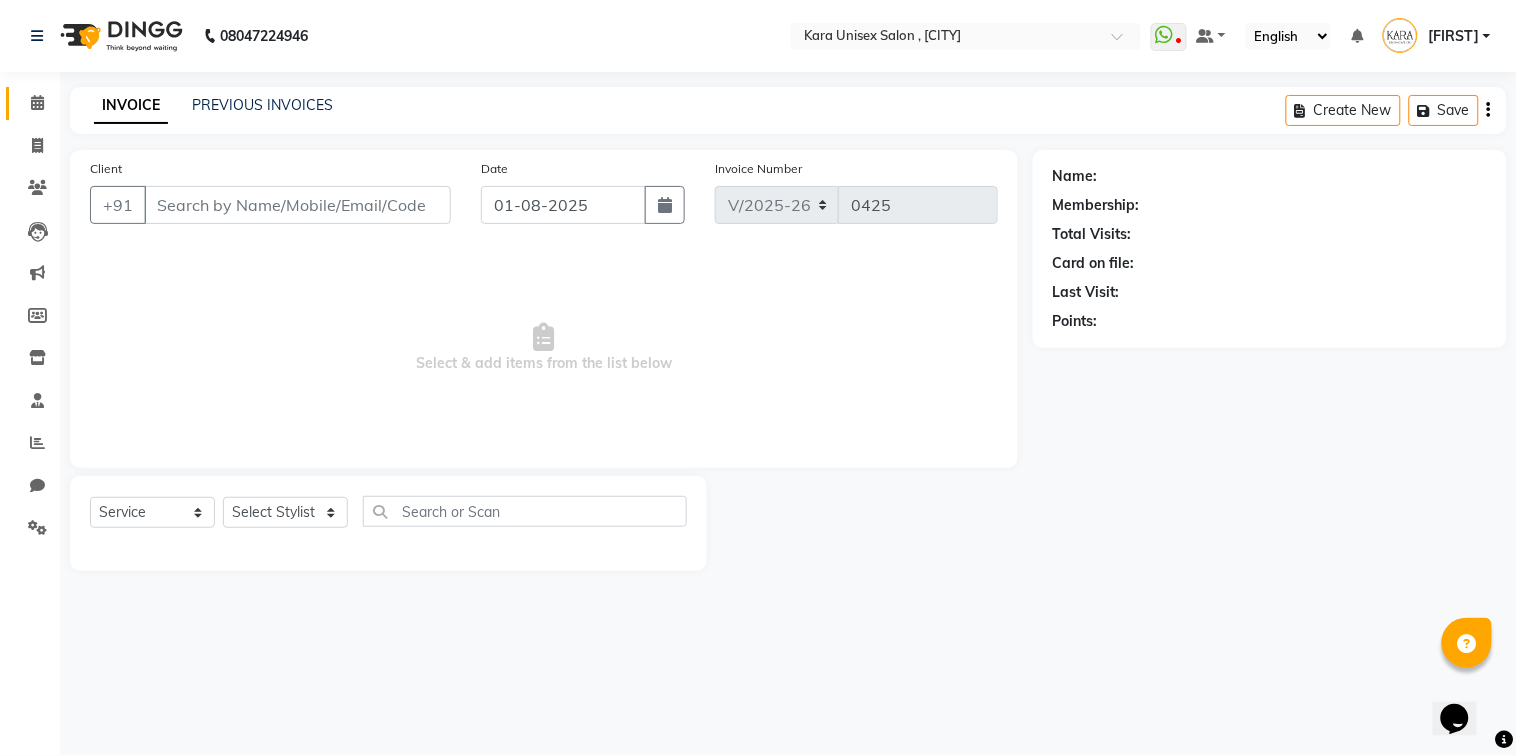 type on "[PHONE]" 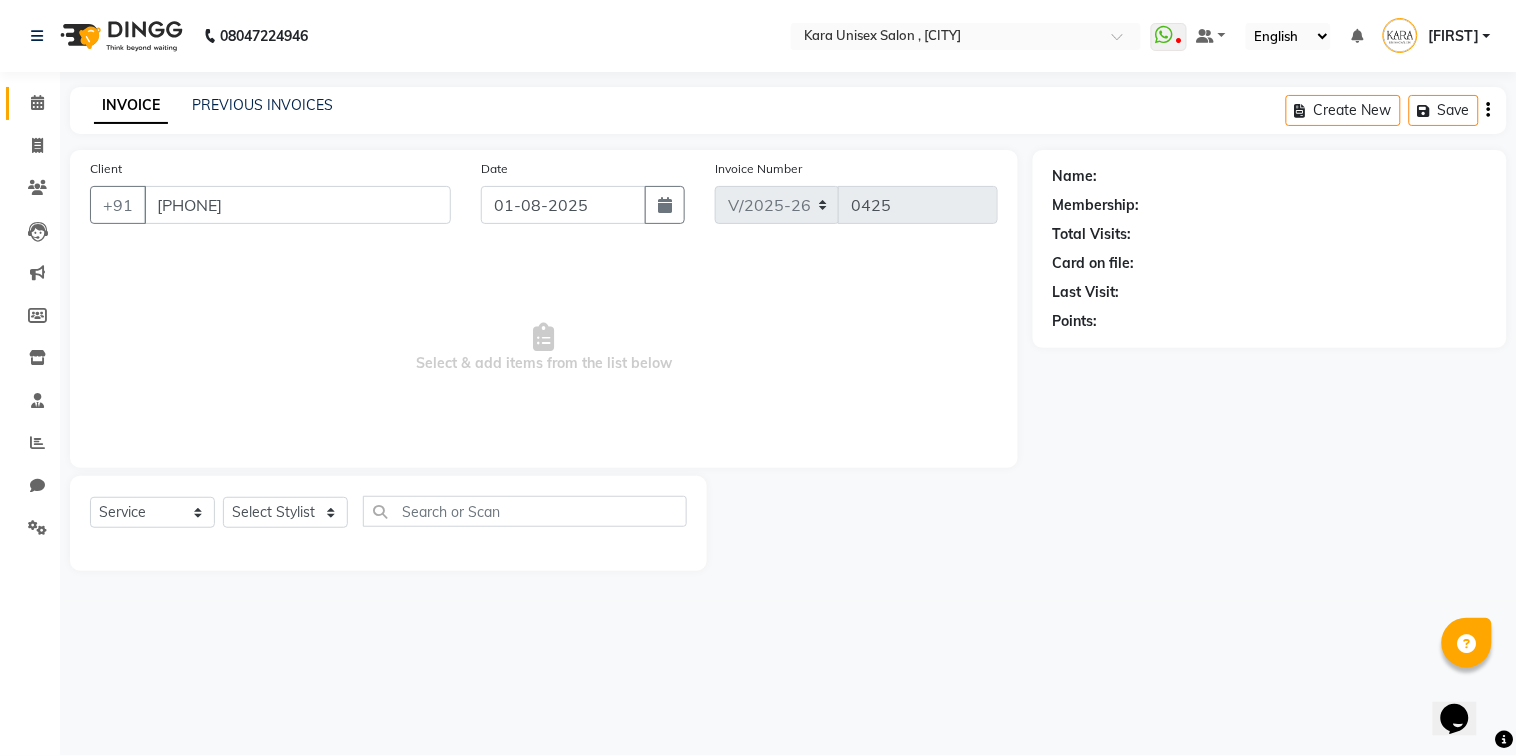 select on "70478" 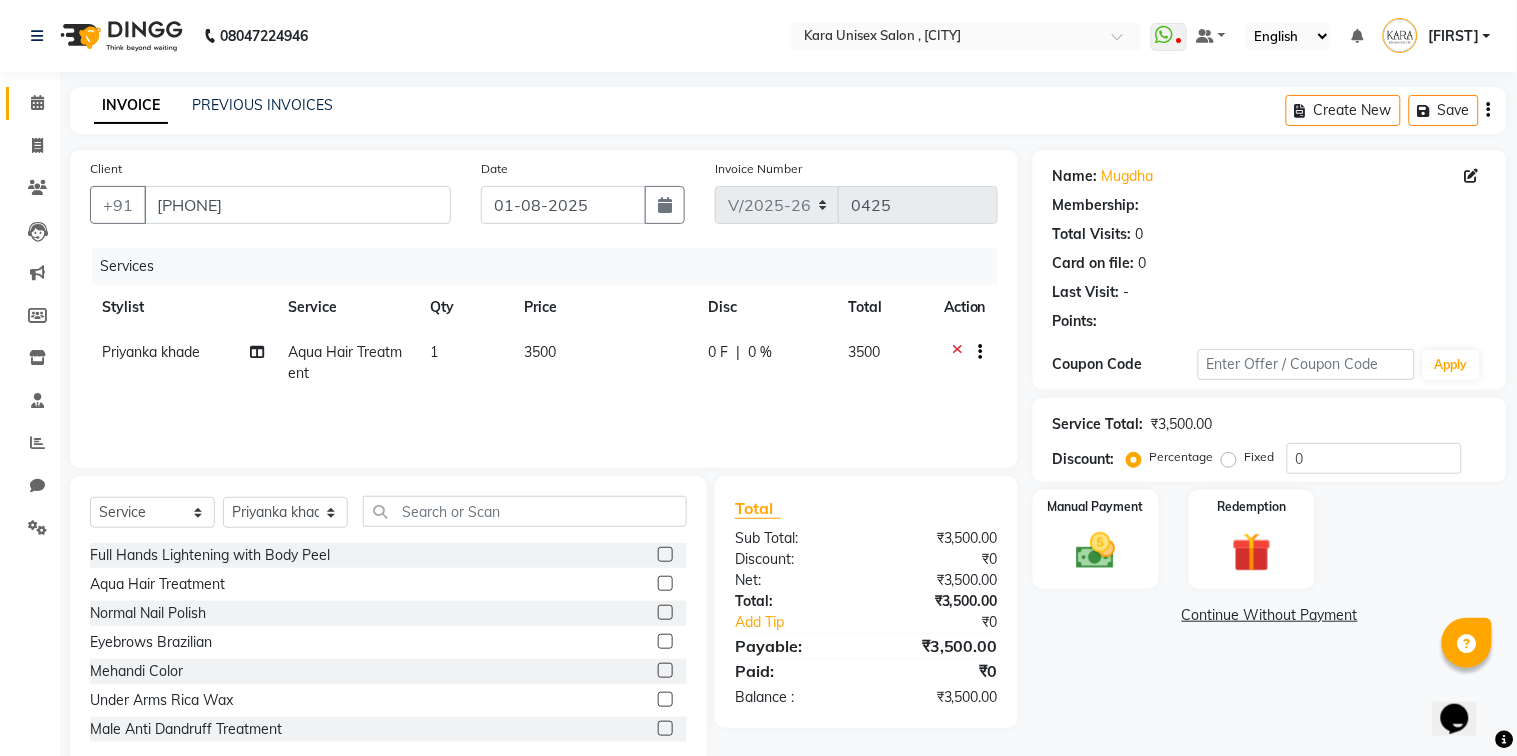select on "1: Object" 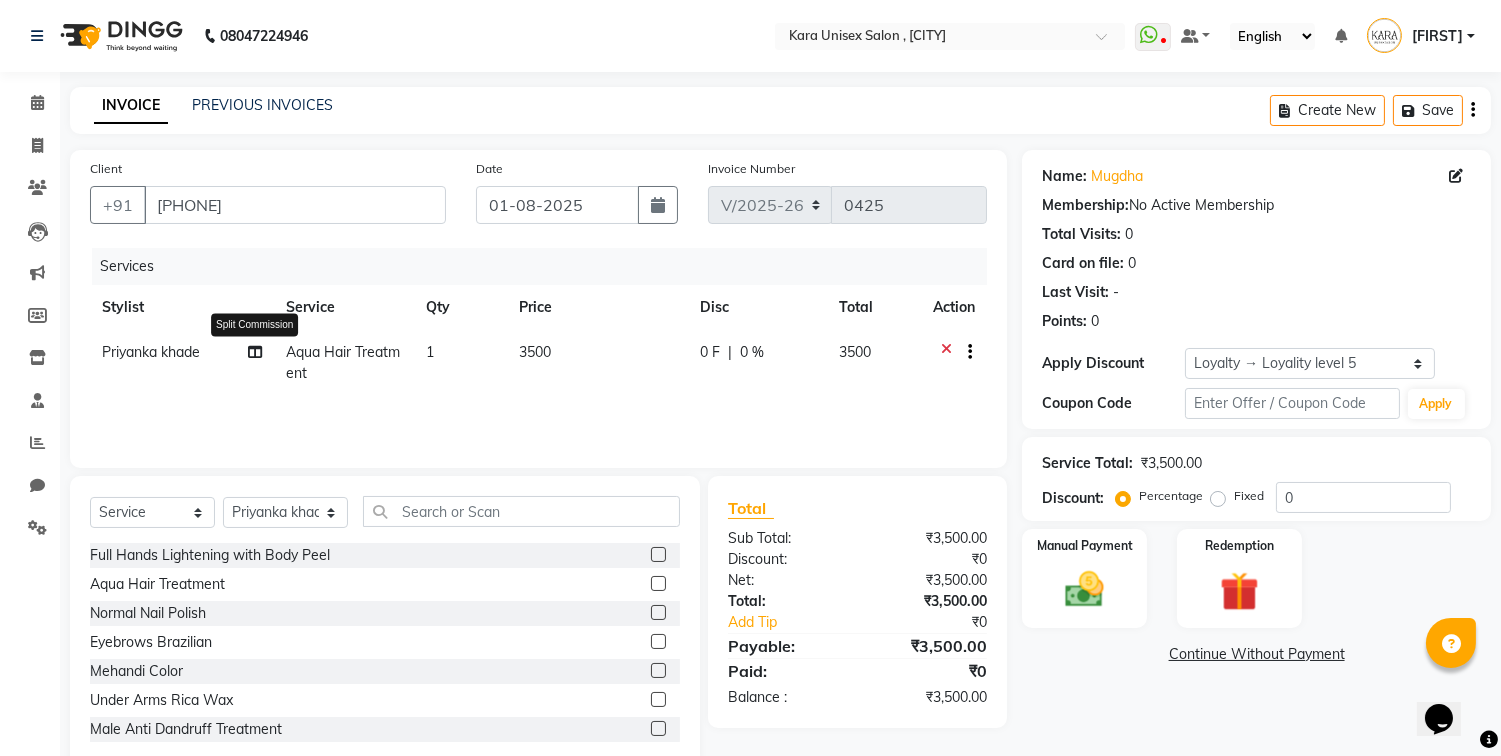 click 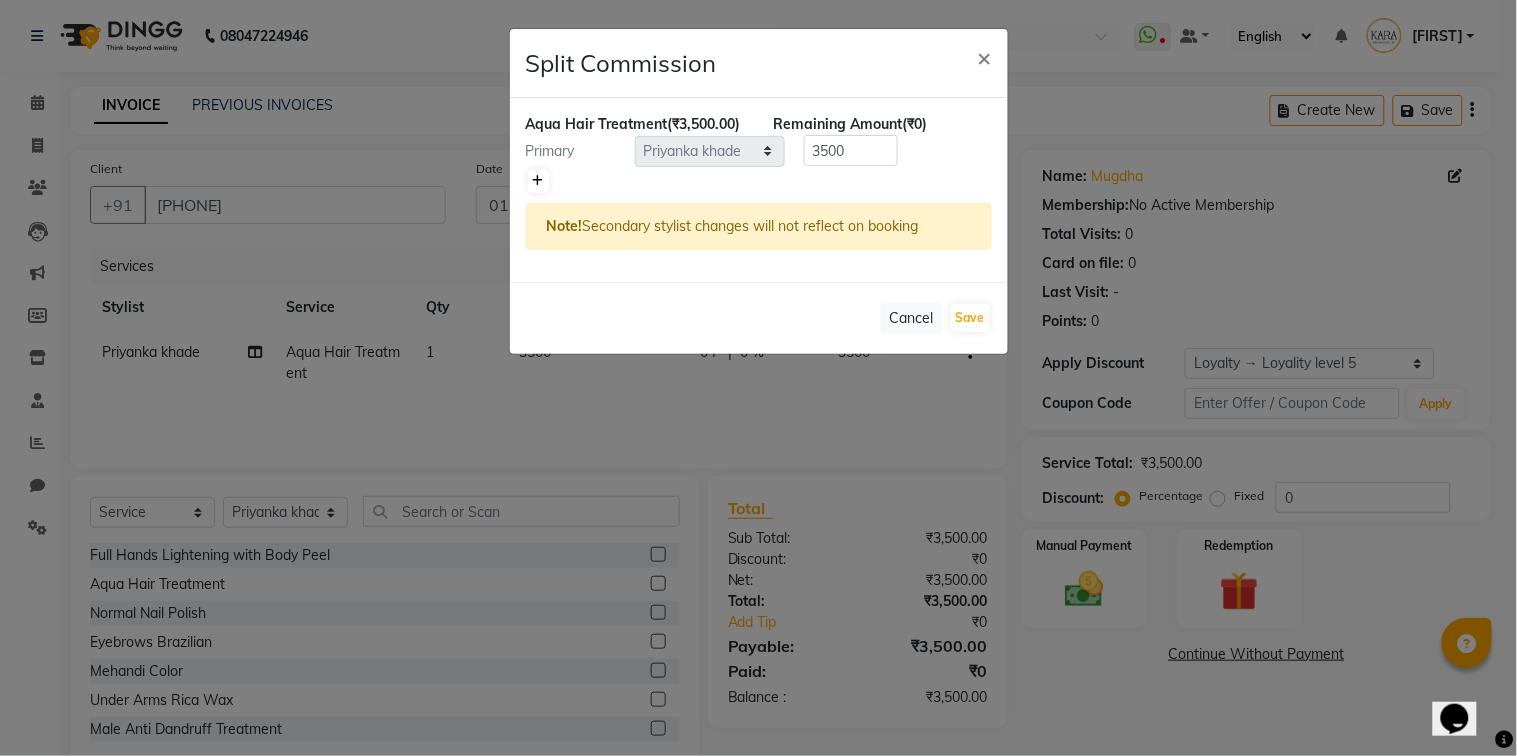 click 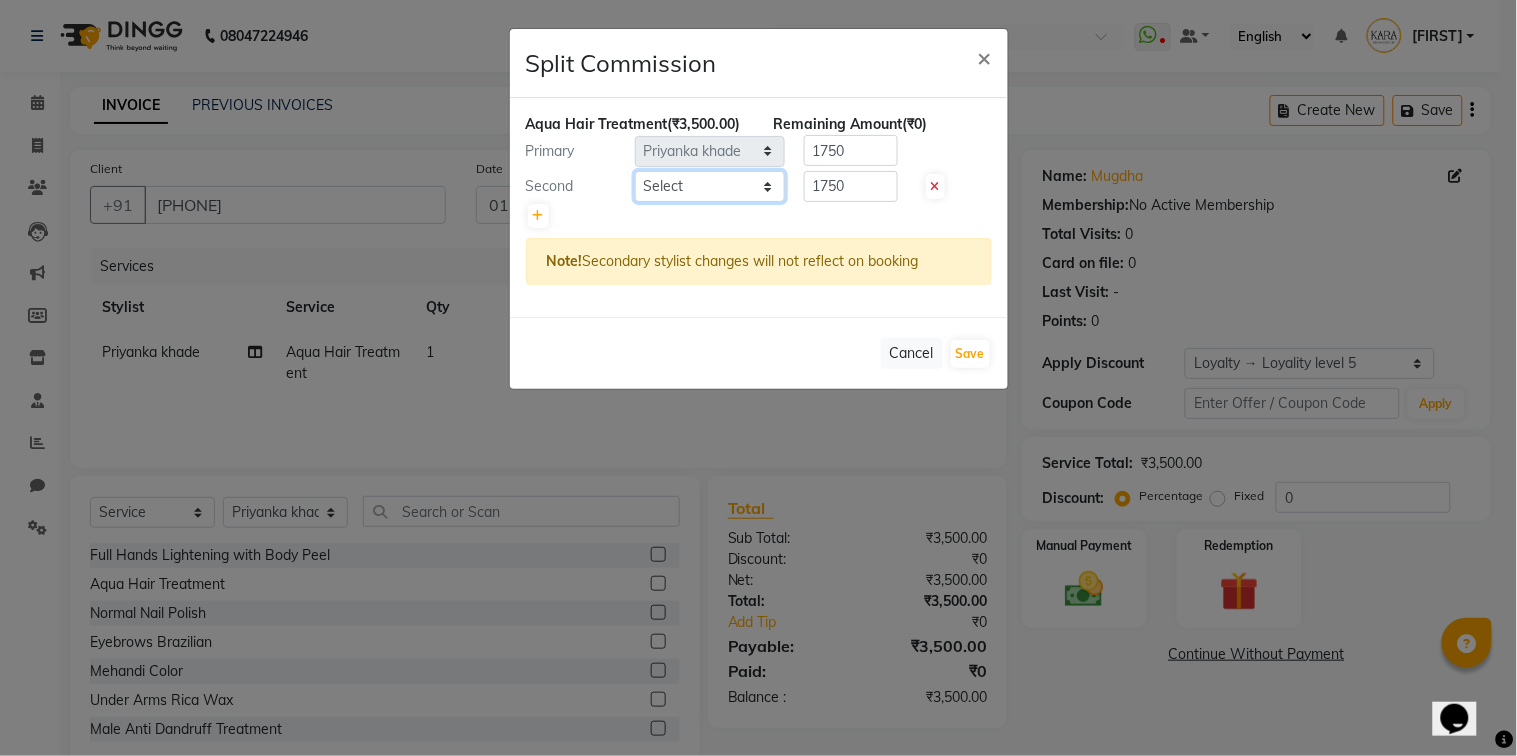 select on "[NUMBER]" 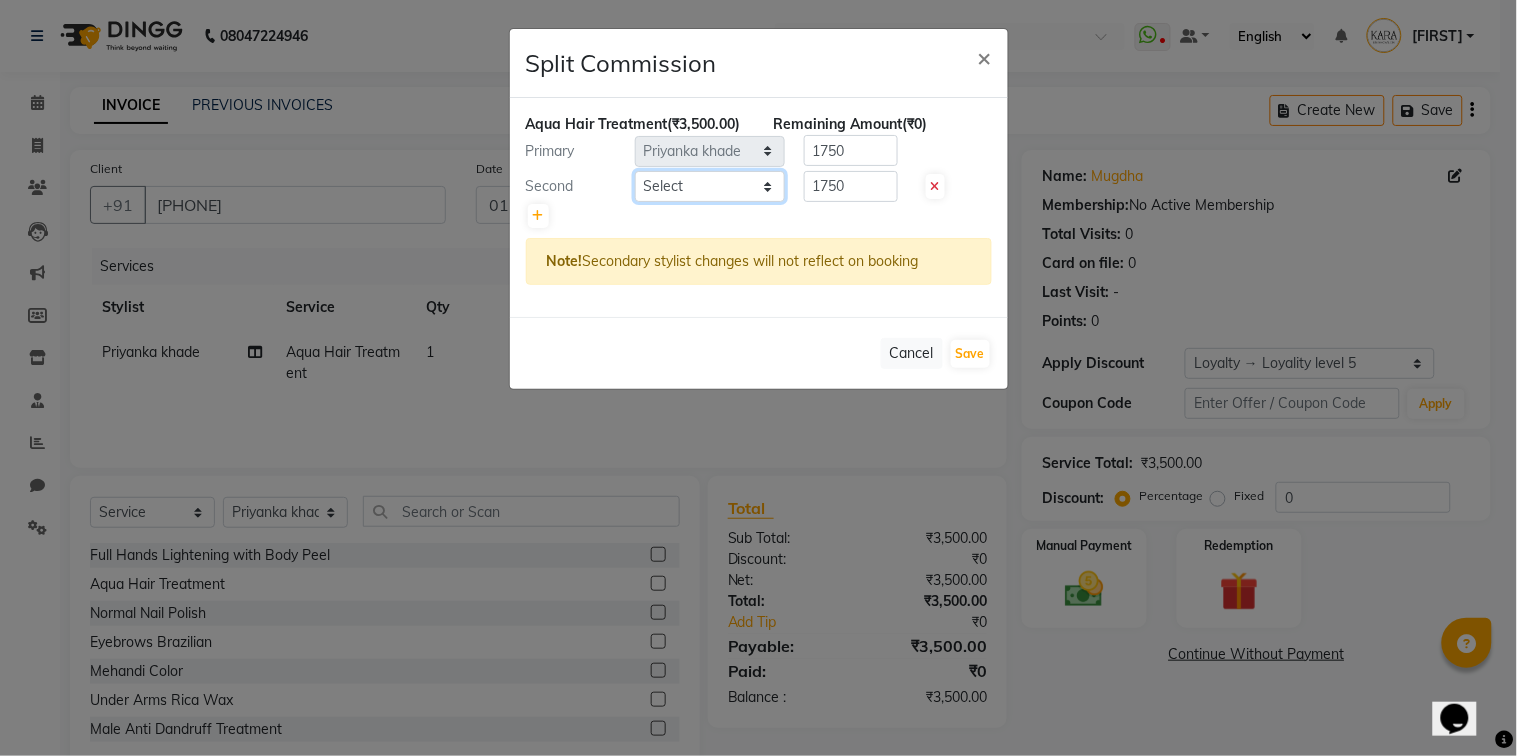 click on "[NAME] [NAME] [NAME] [NAME] [NAME] [NAME] [NAME] [NAME] [NAME] [NAME] [NAME] [NAME] [NAME] [NAME] [NAME] [NAME] [NAME] [NAME] [NAME] [NAME]" 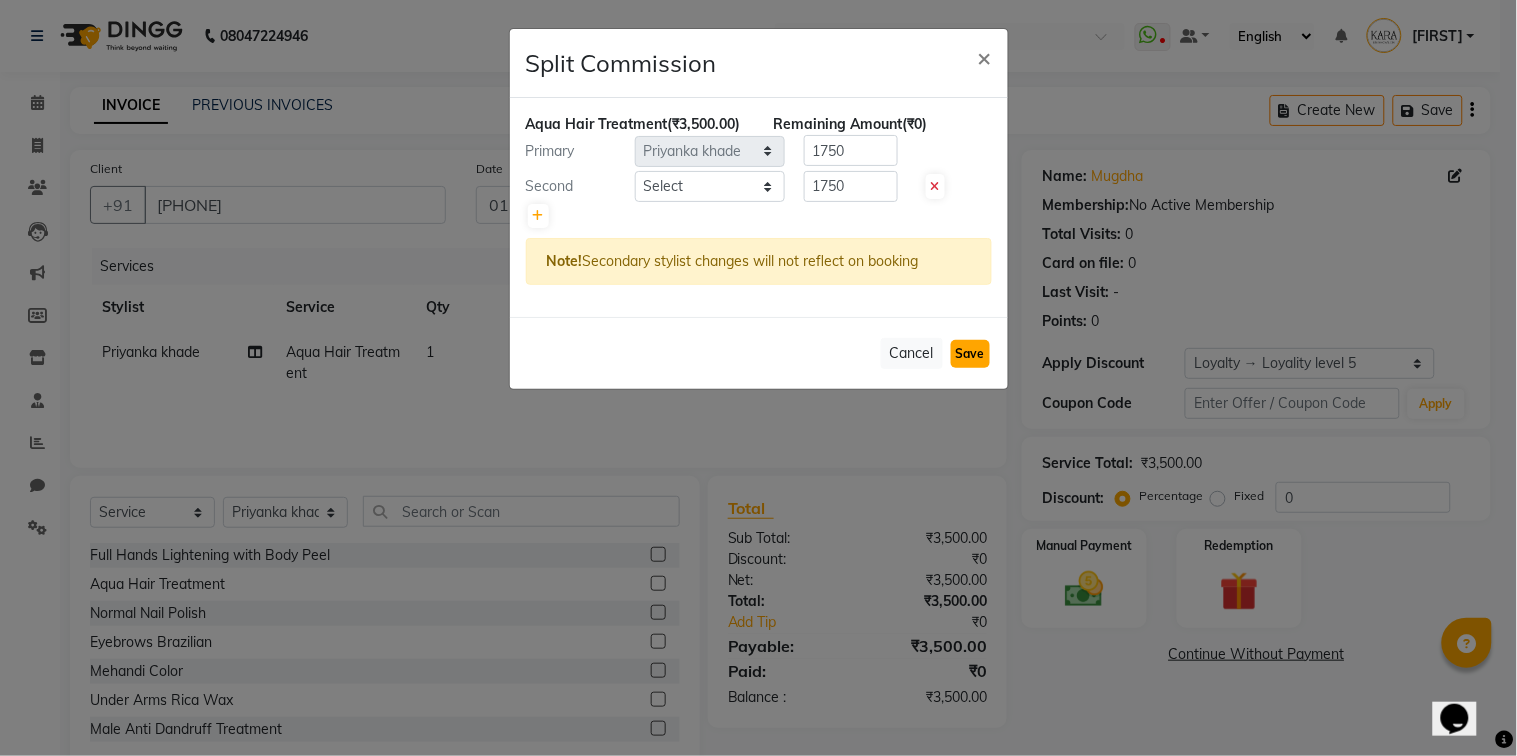 click on "Save" 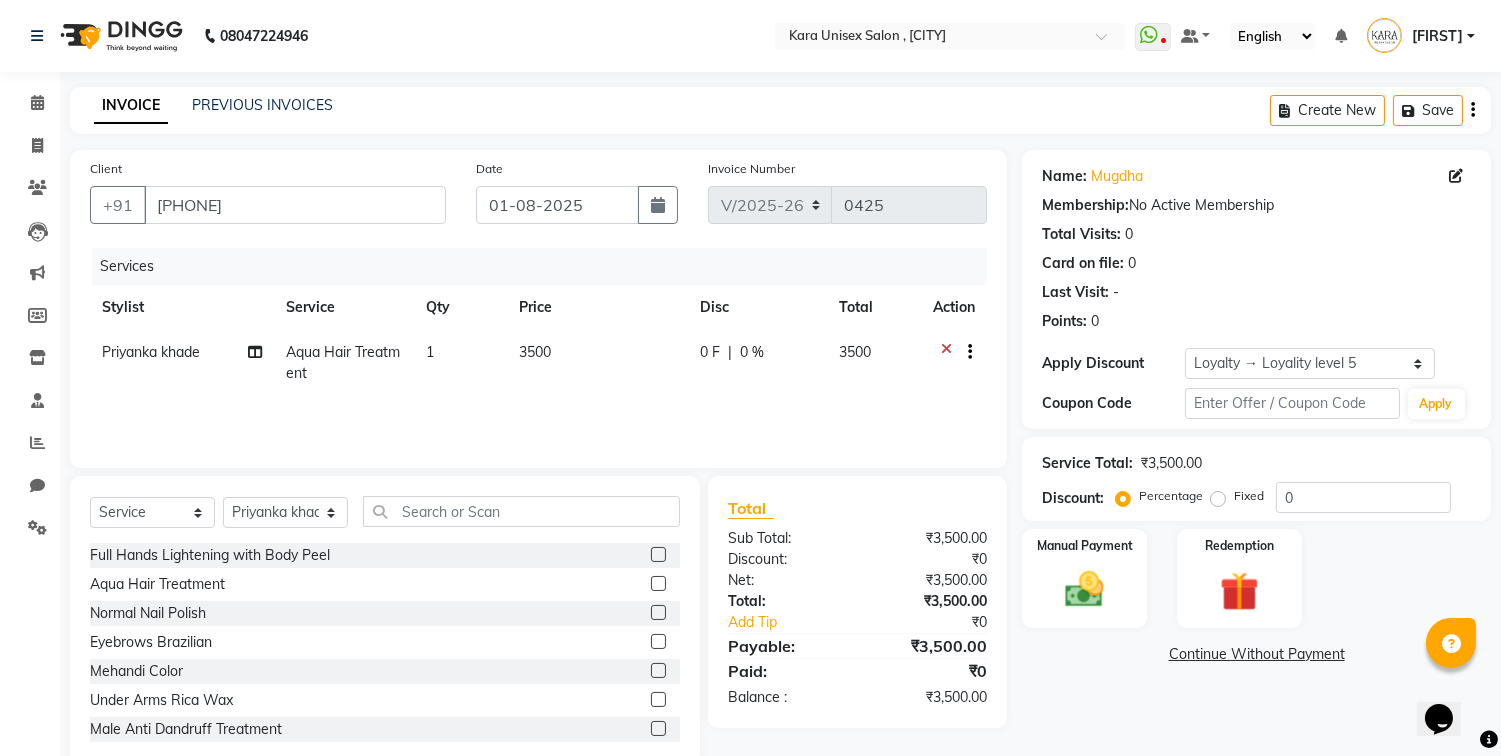click on "3500" 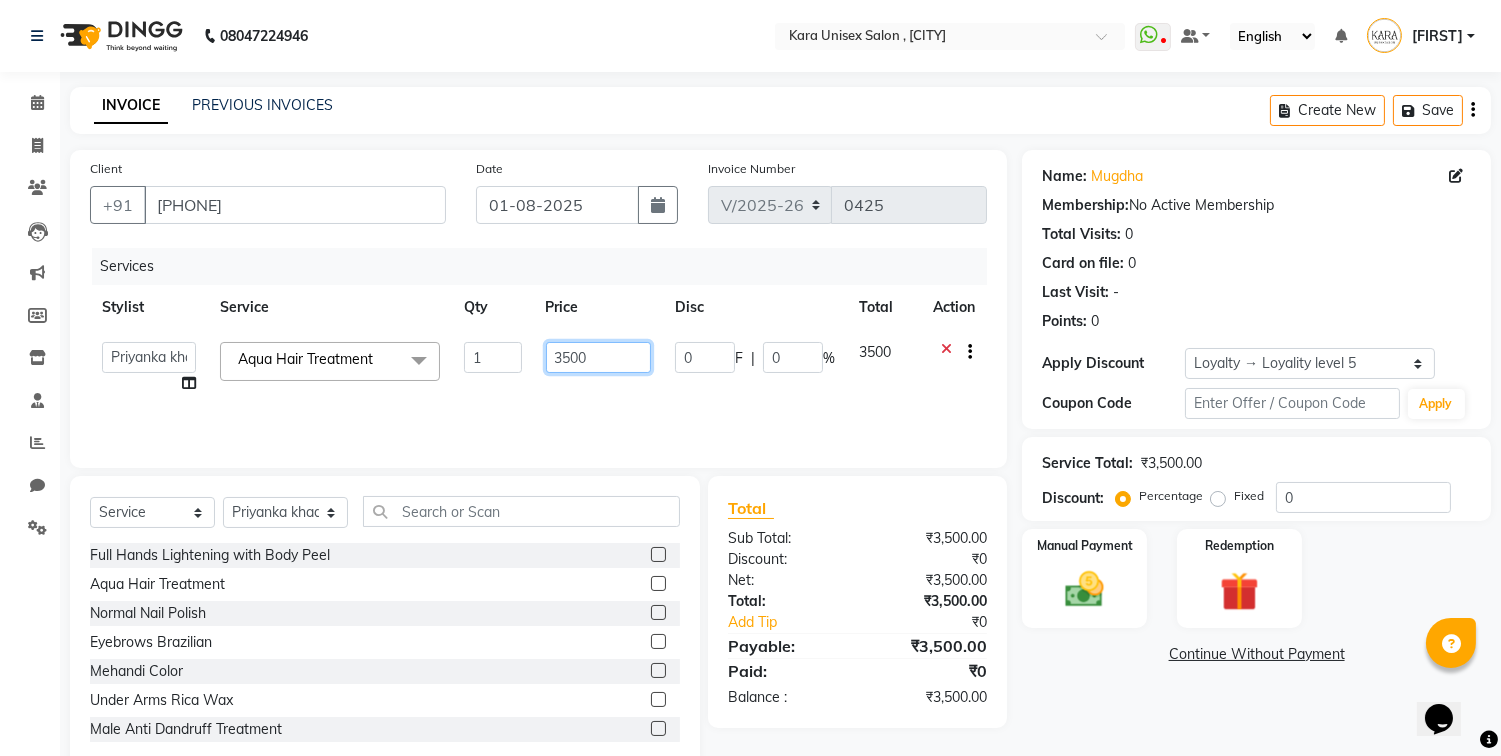 click on "3500" 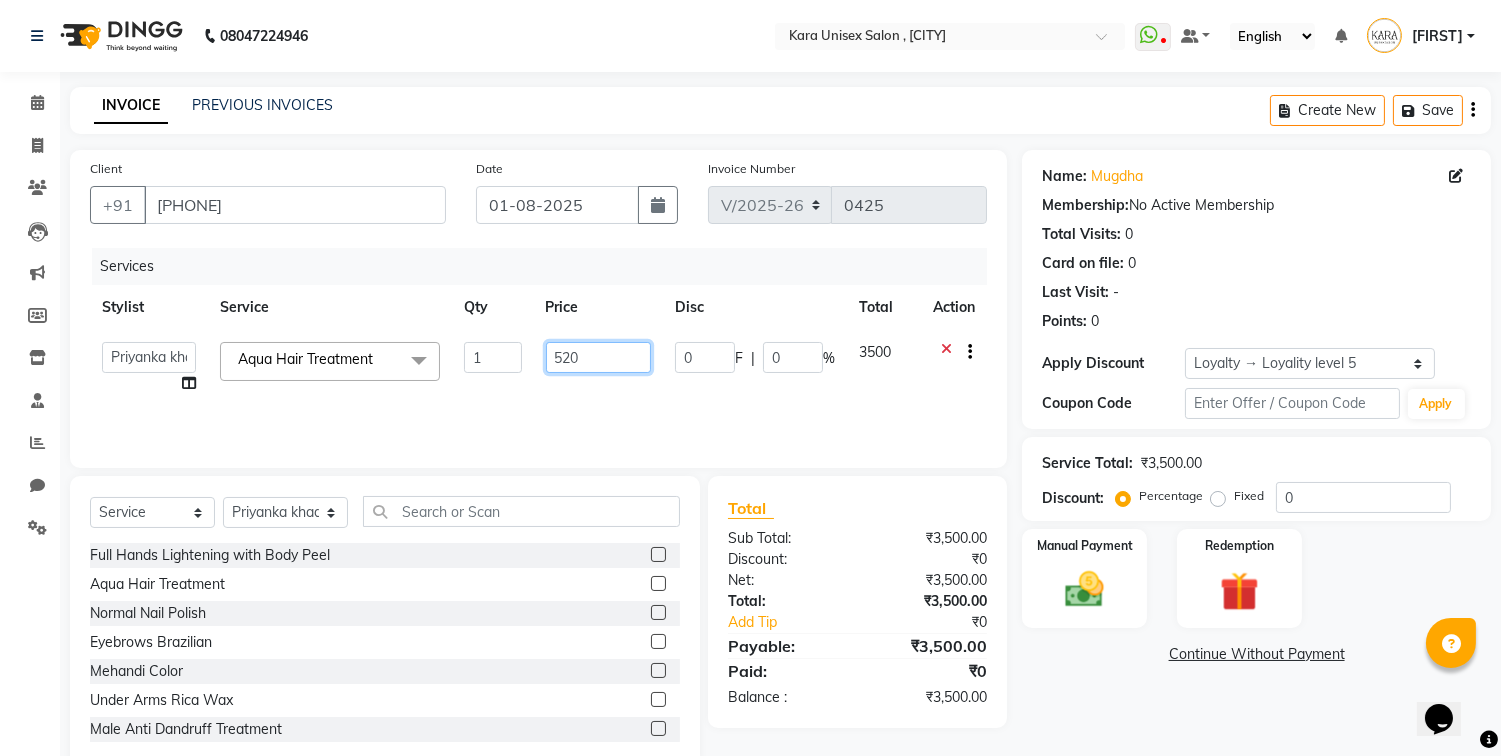 type on "5200" 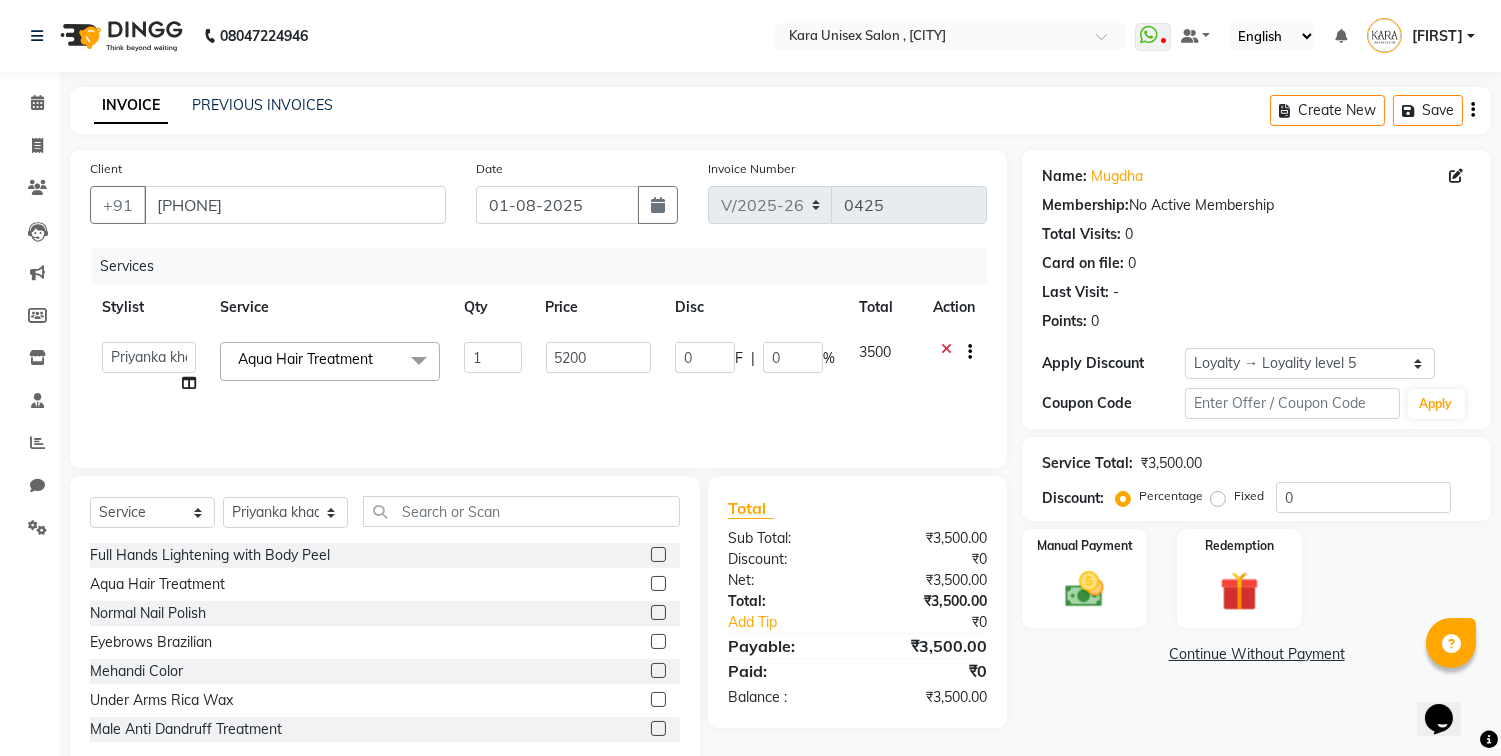 click on "Name: [NAME] Membership: No Active Membership Total Visits: 0 Card on file: 0 Last Visit: - Points: 0 Apply Discount Select Loyalty → Loyality level 5 Coupon Code Apply Service Total: ₹3,500.00 Discount: Percentage Fixed 0 Manual Payment Redemption Continue Without Payment" 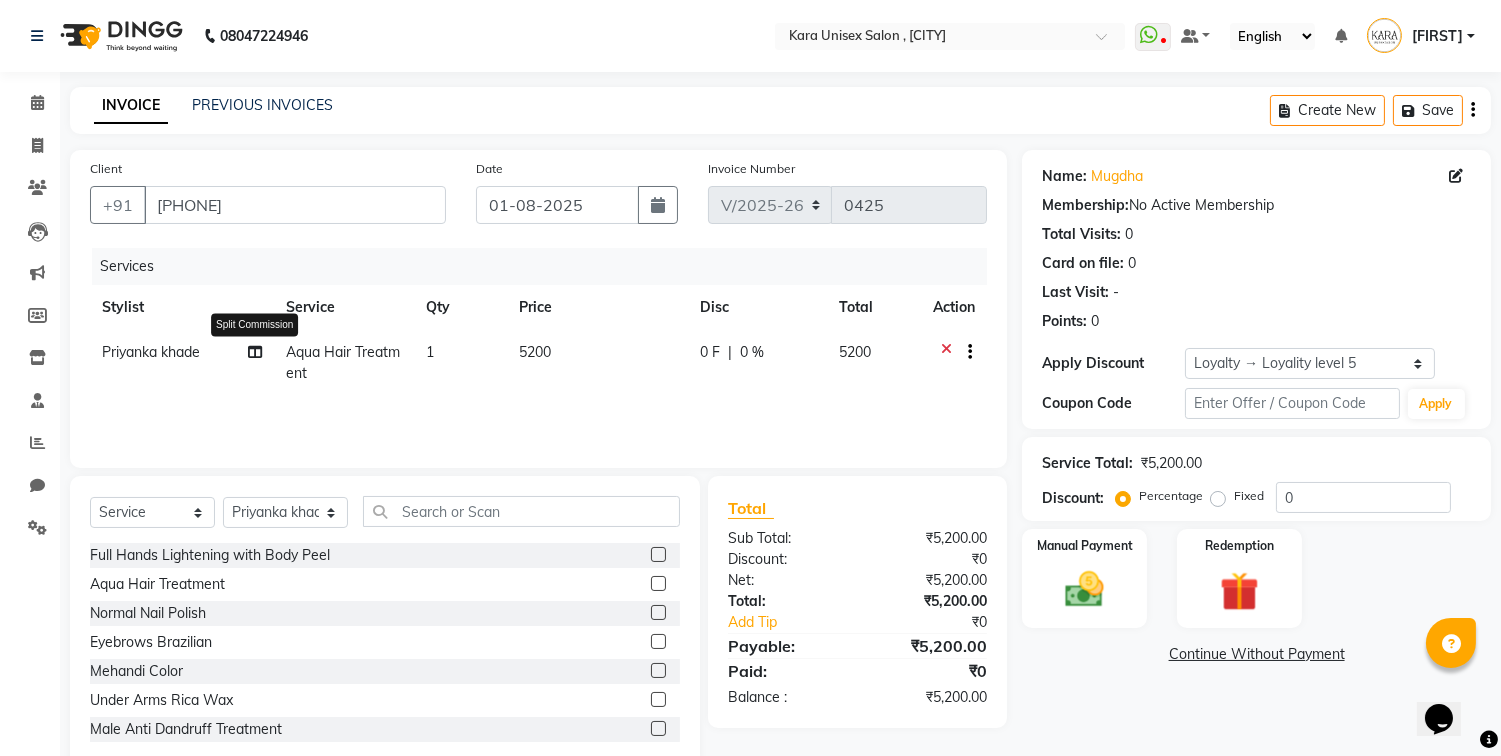 click 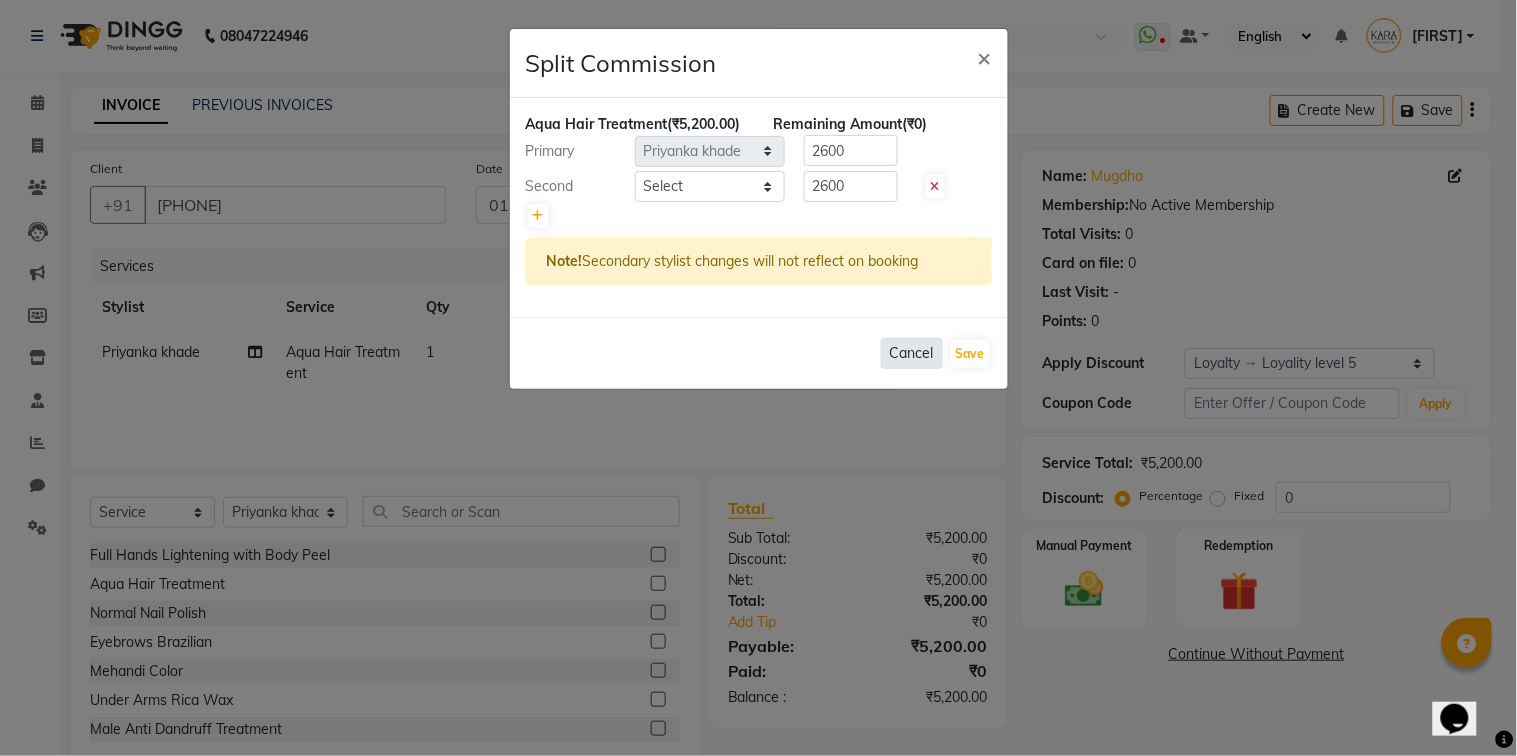 click on "Cancel" 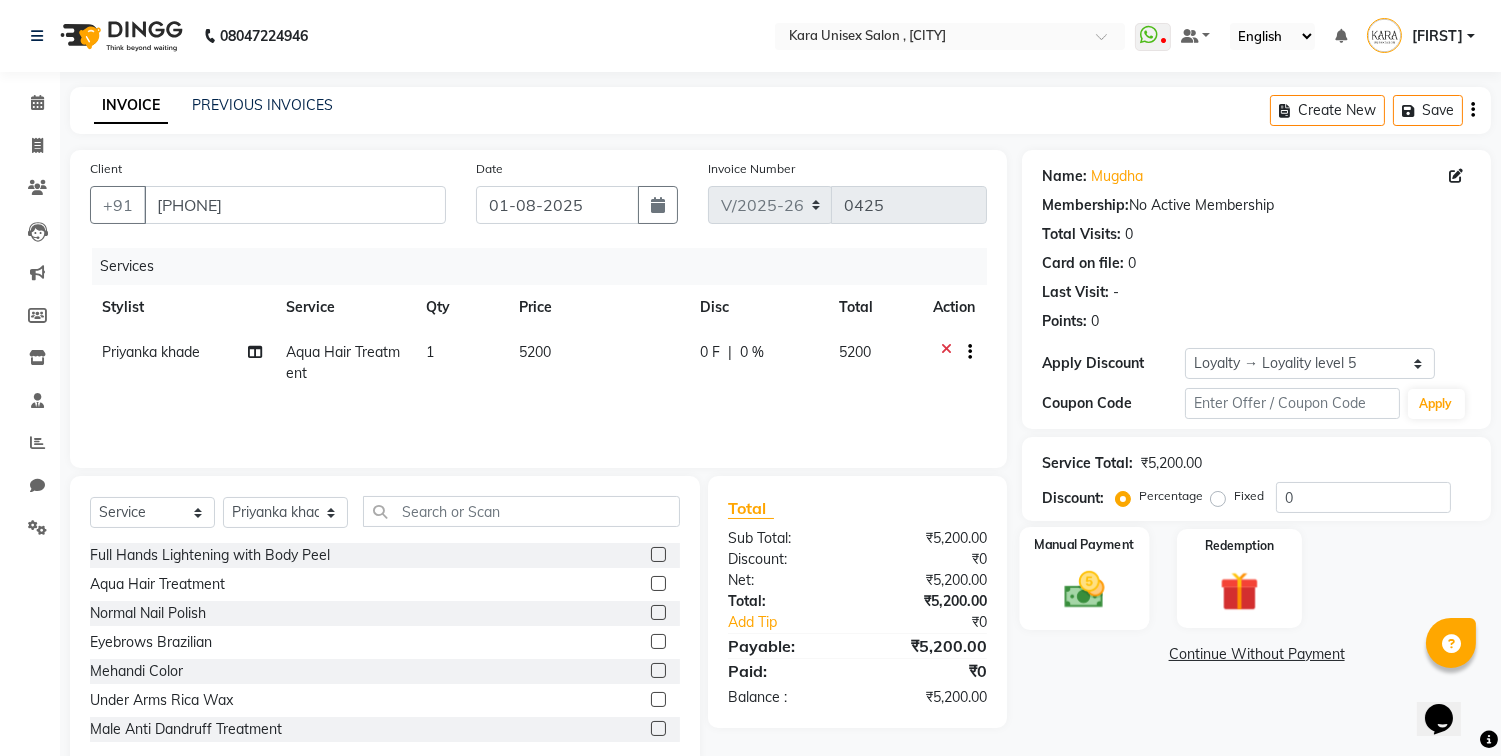 click on "Manual Payment" 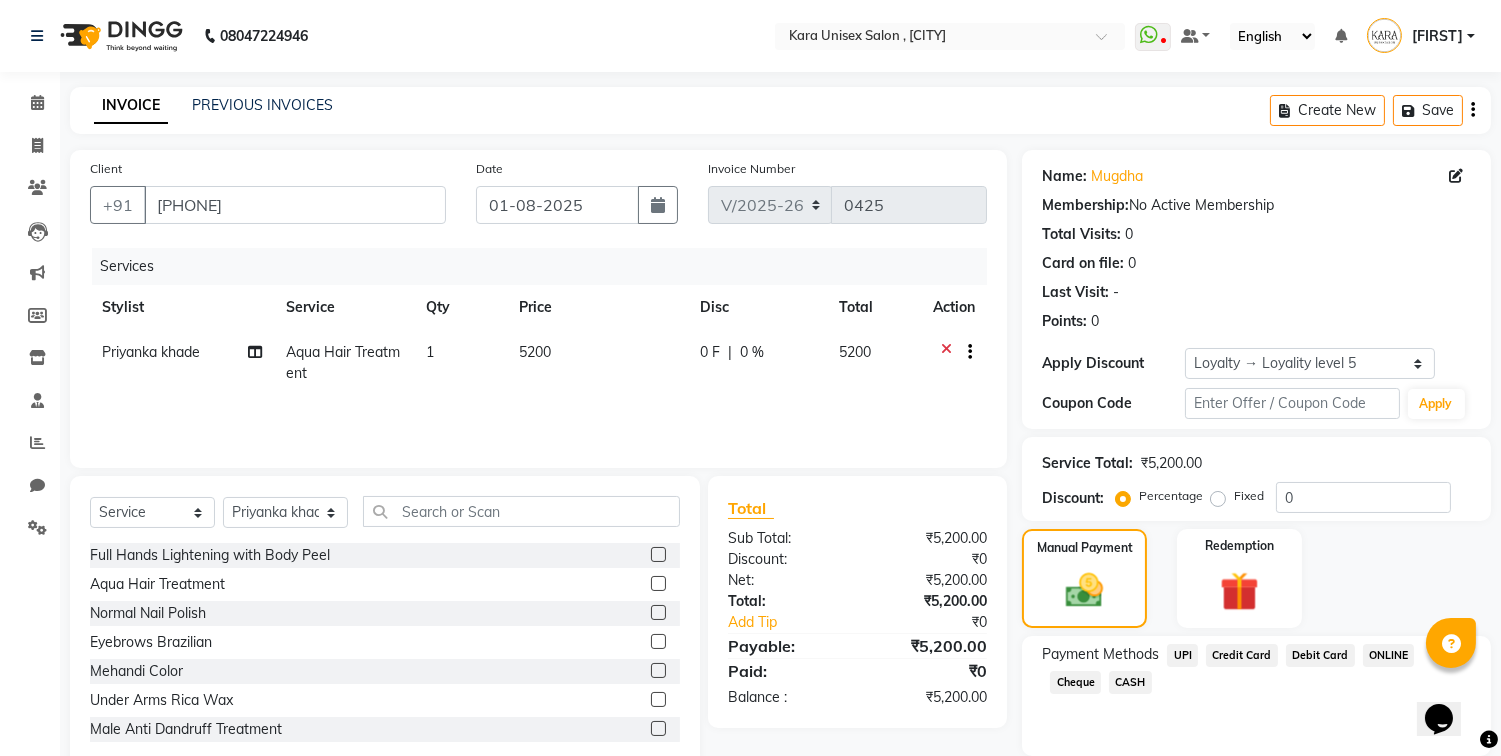 click on "UPI" 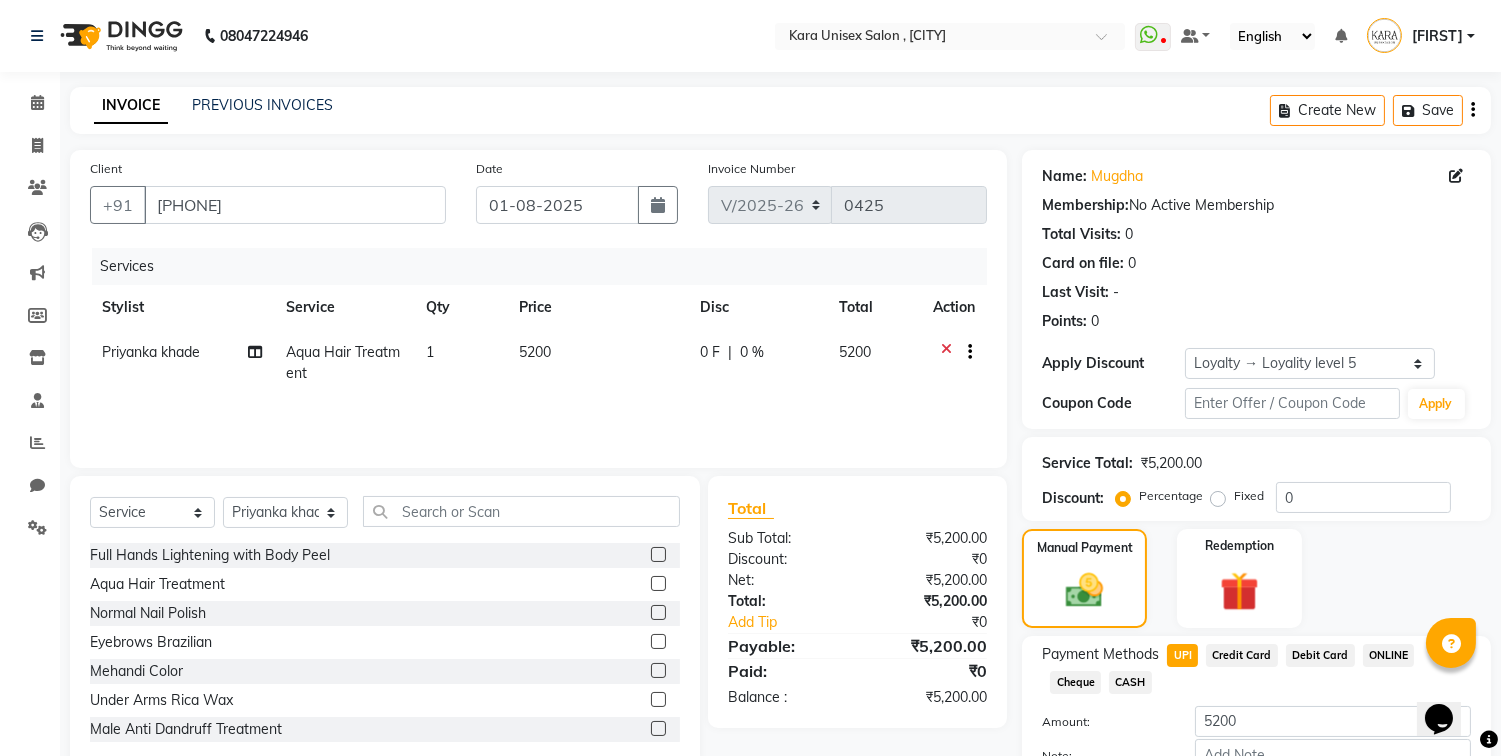 scroll, scrollTop: 126, scrollLeft: 0, axis: vertical 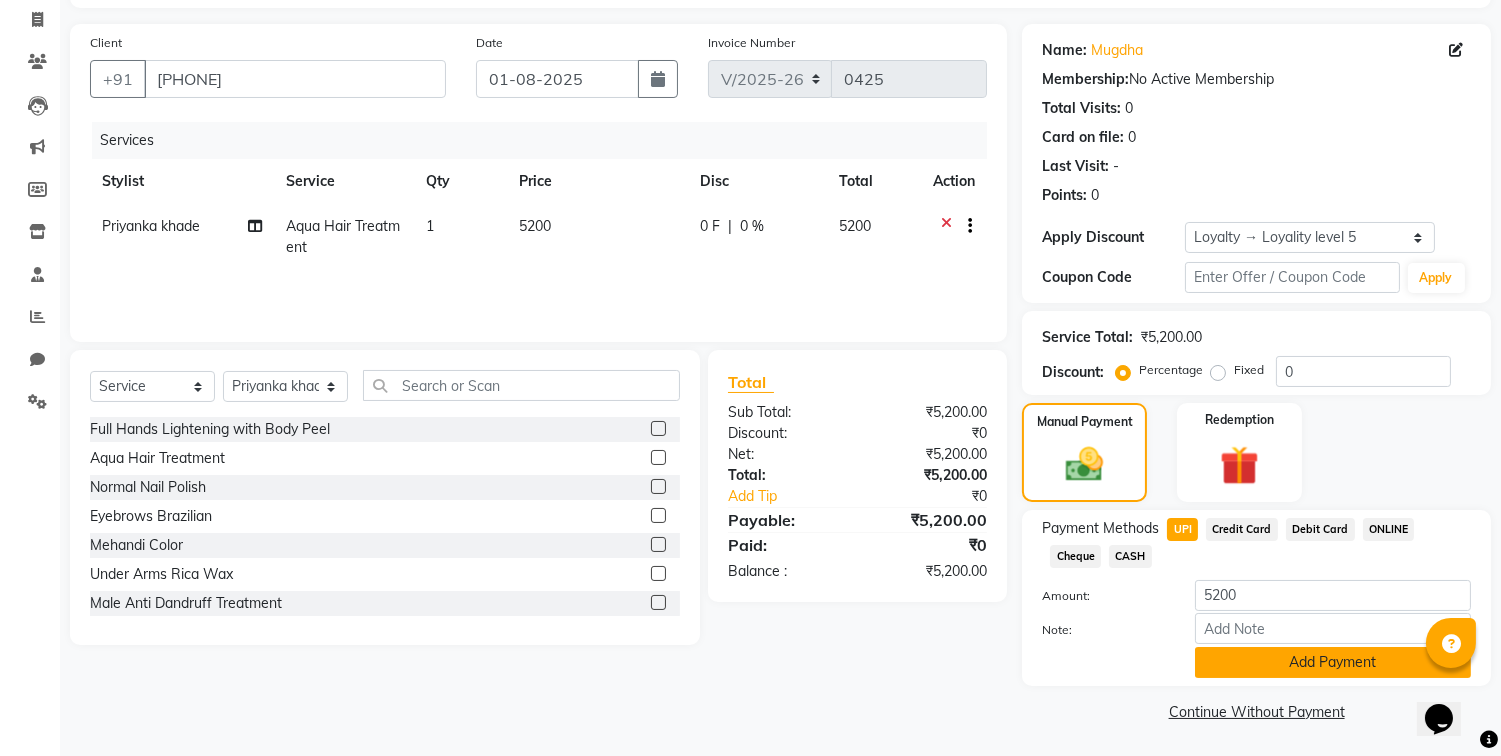 click on "Add Payment" 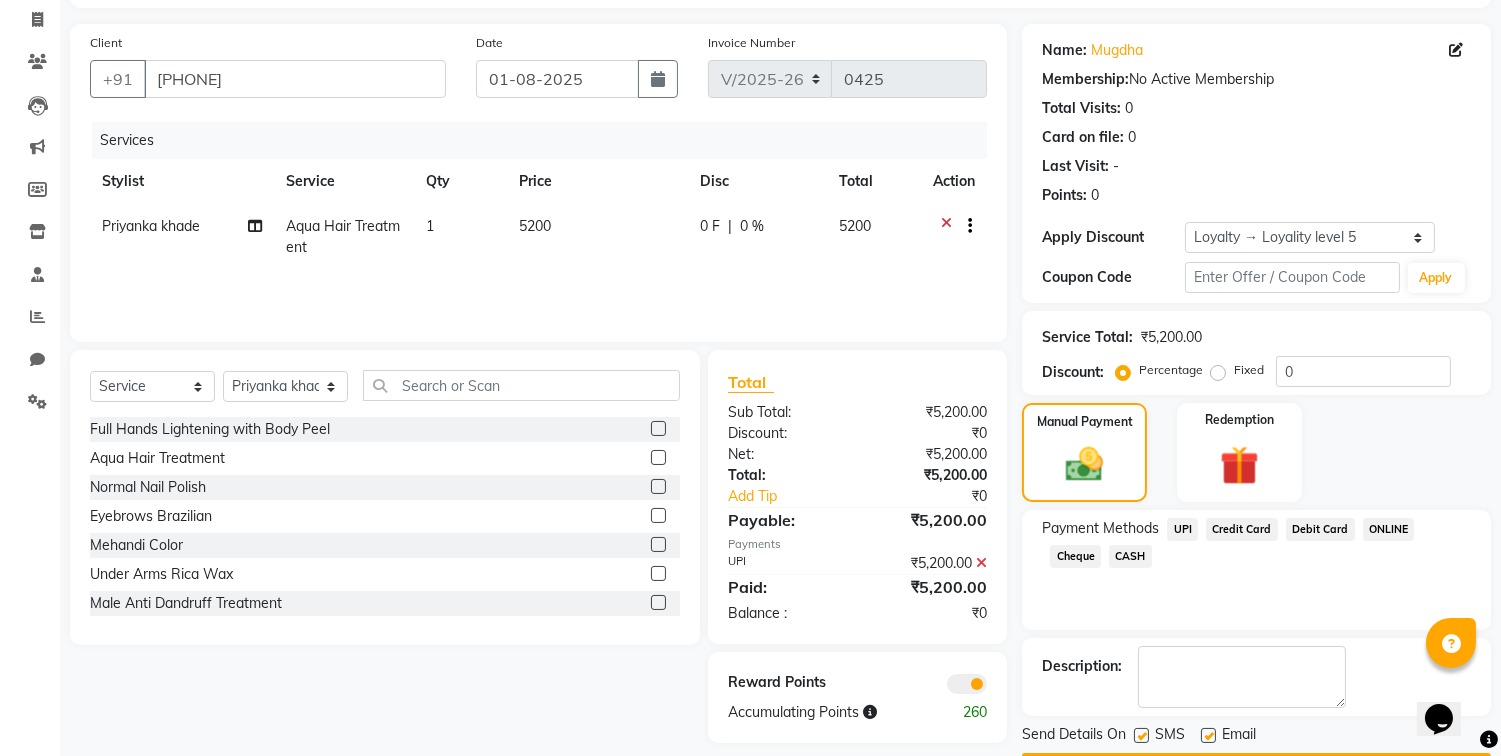 scroll, scrollTop: 183, scrollLeft: 0, axis: vertical 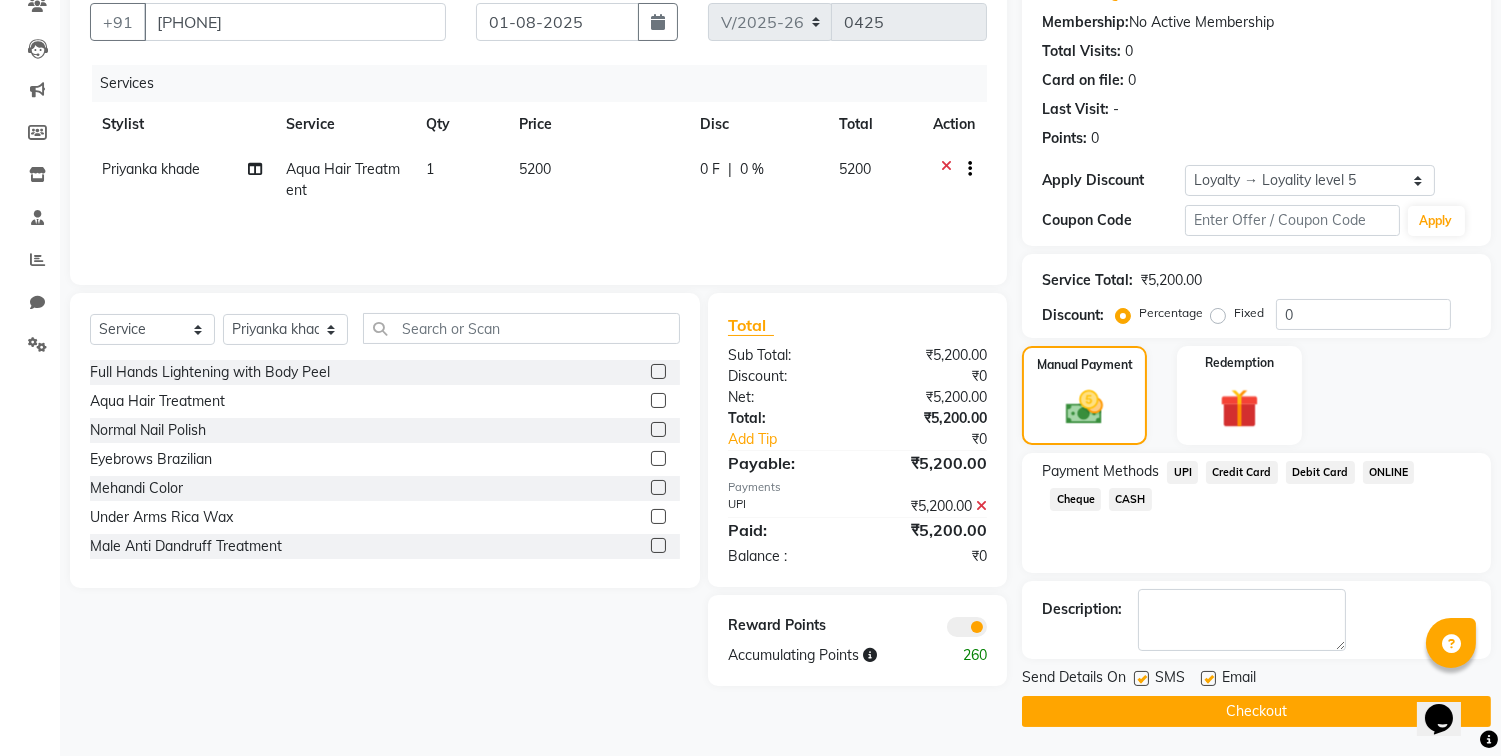 click on "Checkout" 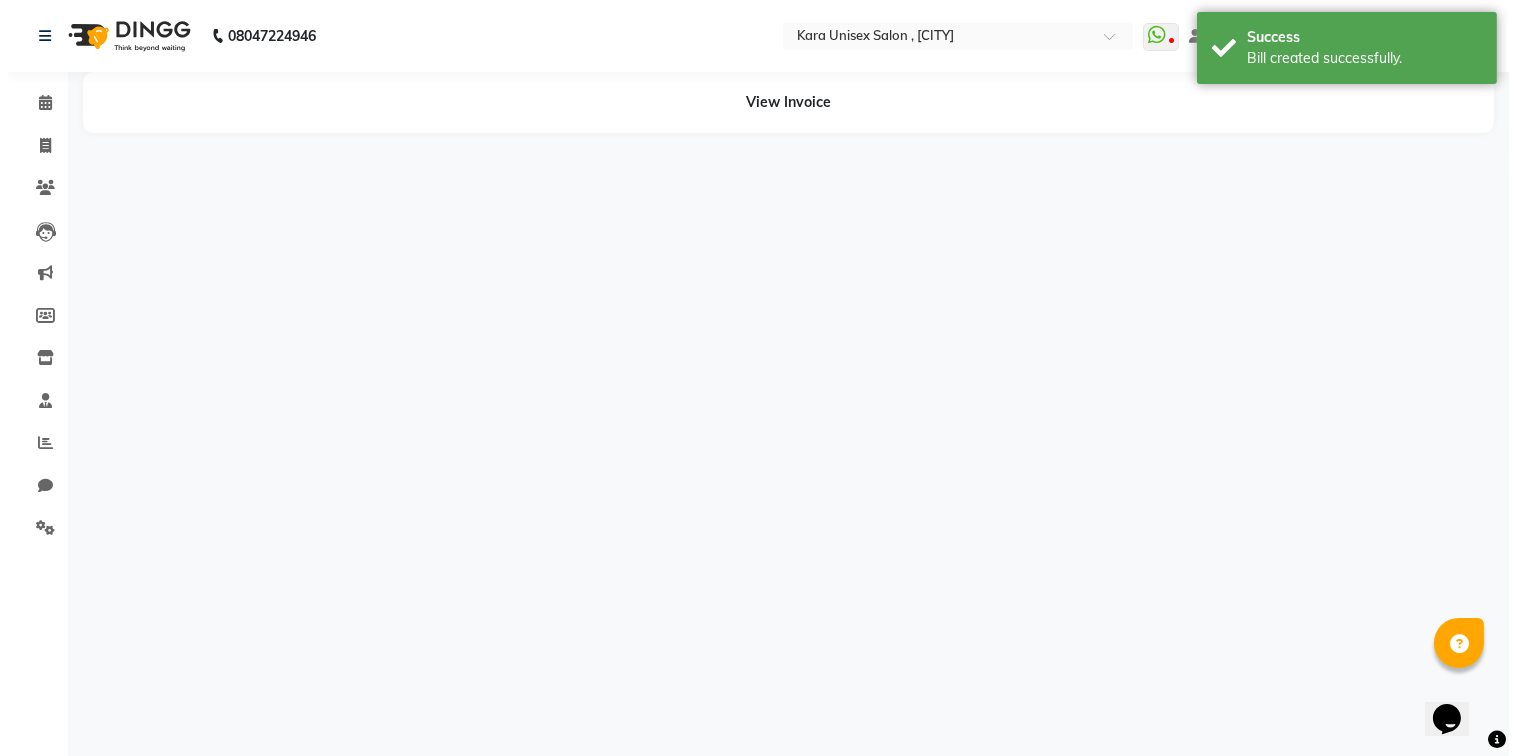 scroll, scrollTop: 0, scrollLeft: 0, axis: both 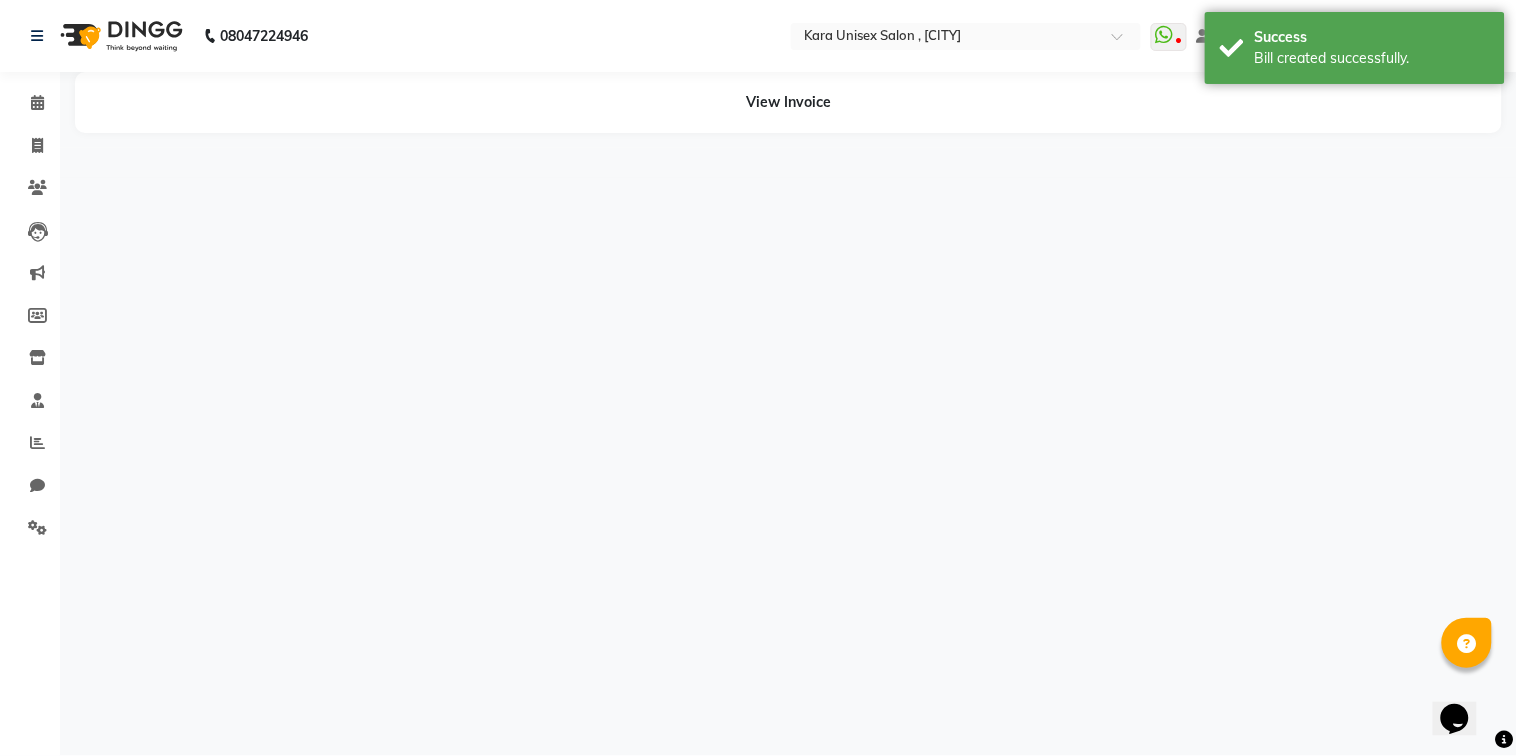 select on "70478" 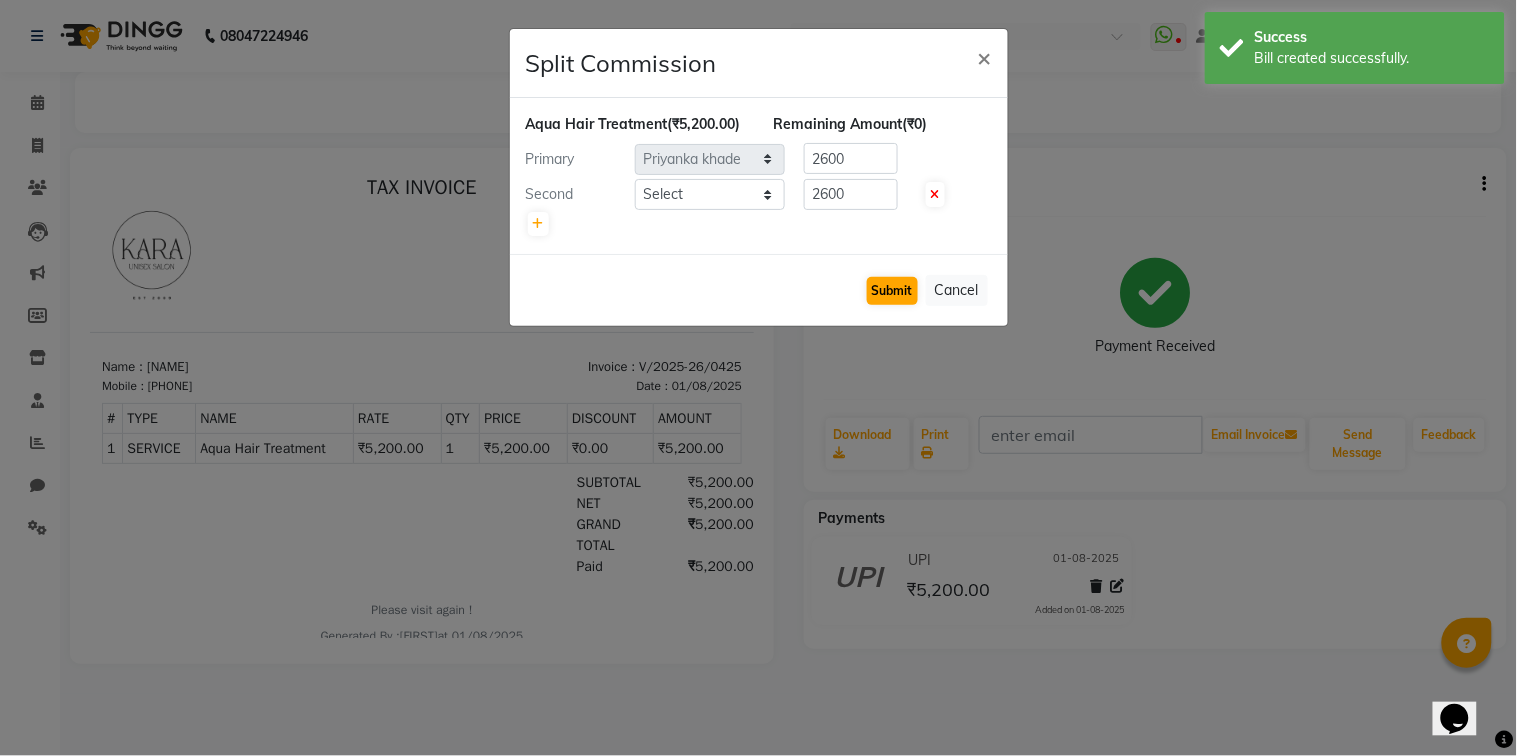 scroll, scrollTop: 0, scrollLeft: 0, axis: both 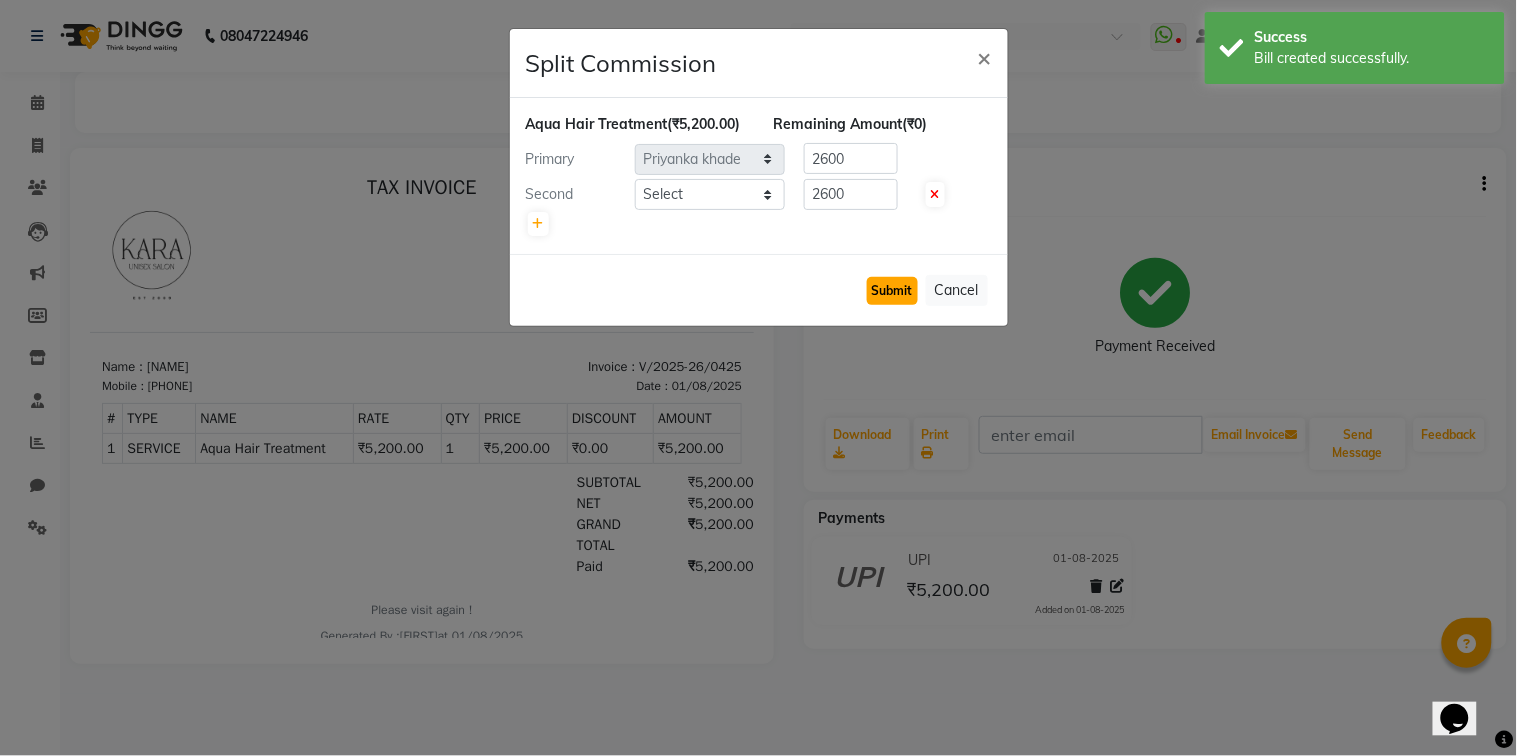 click on "Submit" 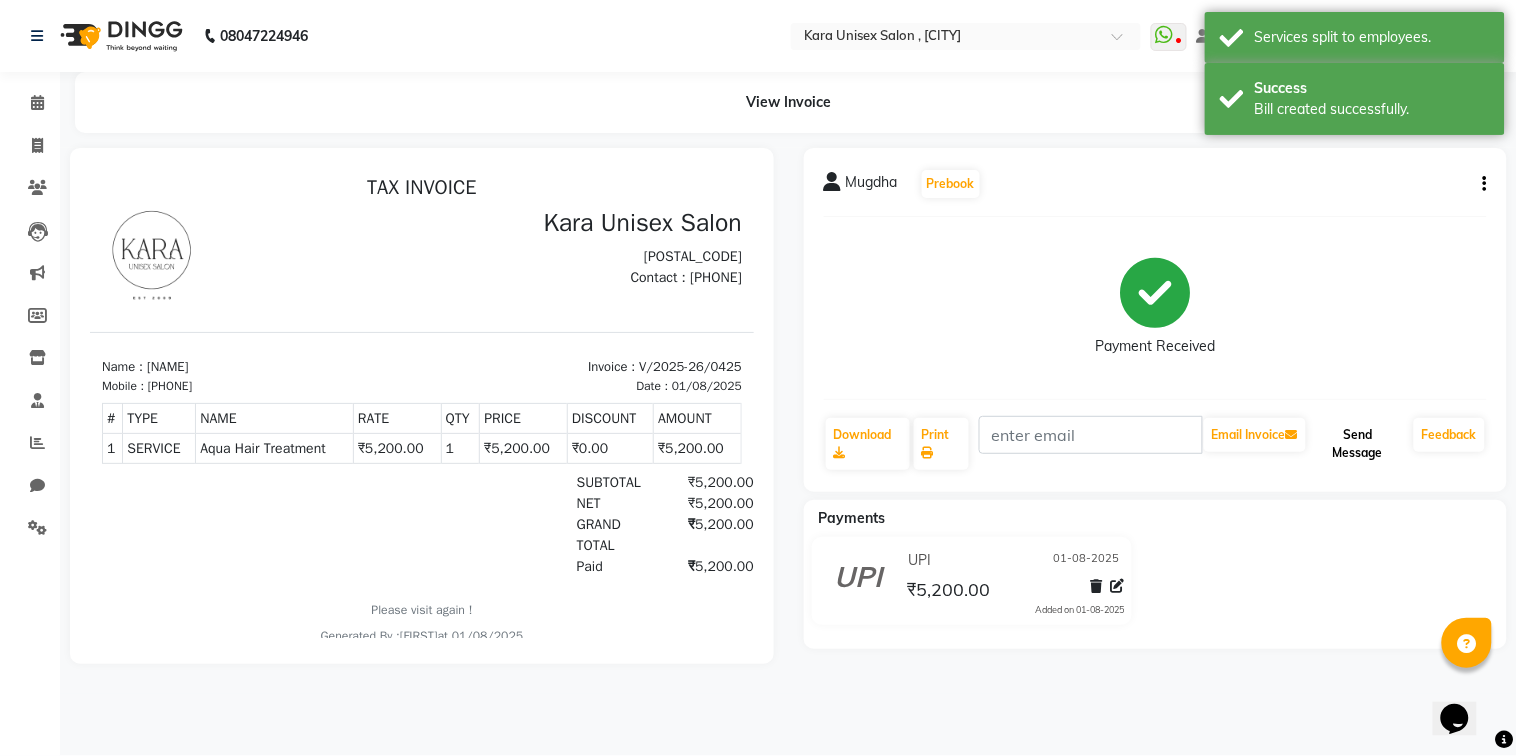 click on "Send Message" 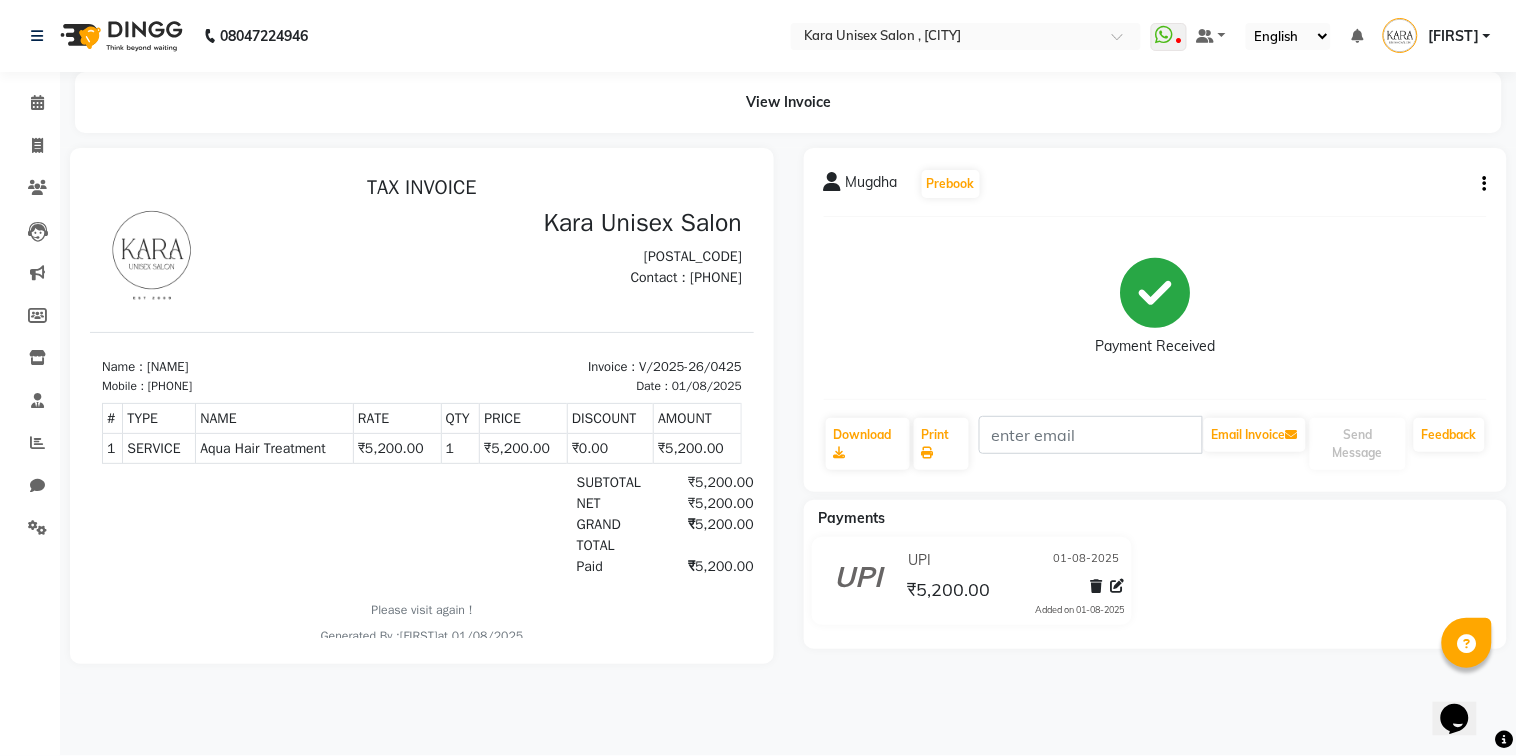 click on "Kara Unisex Salon" at bounding box center (587, 222) 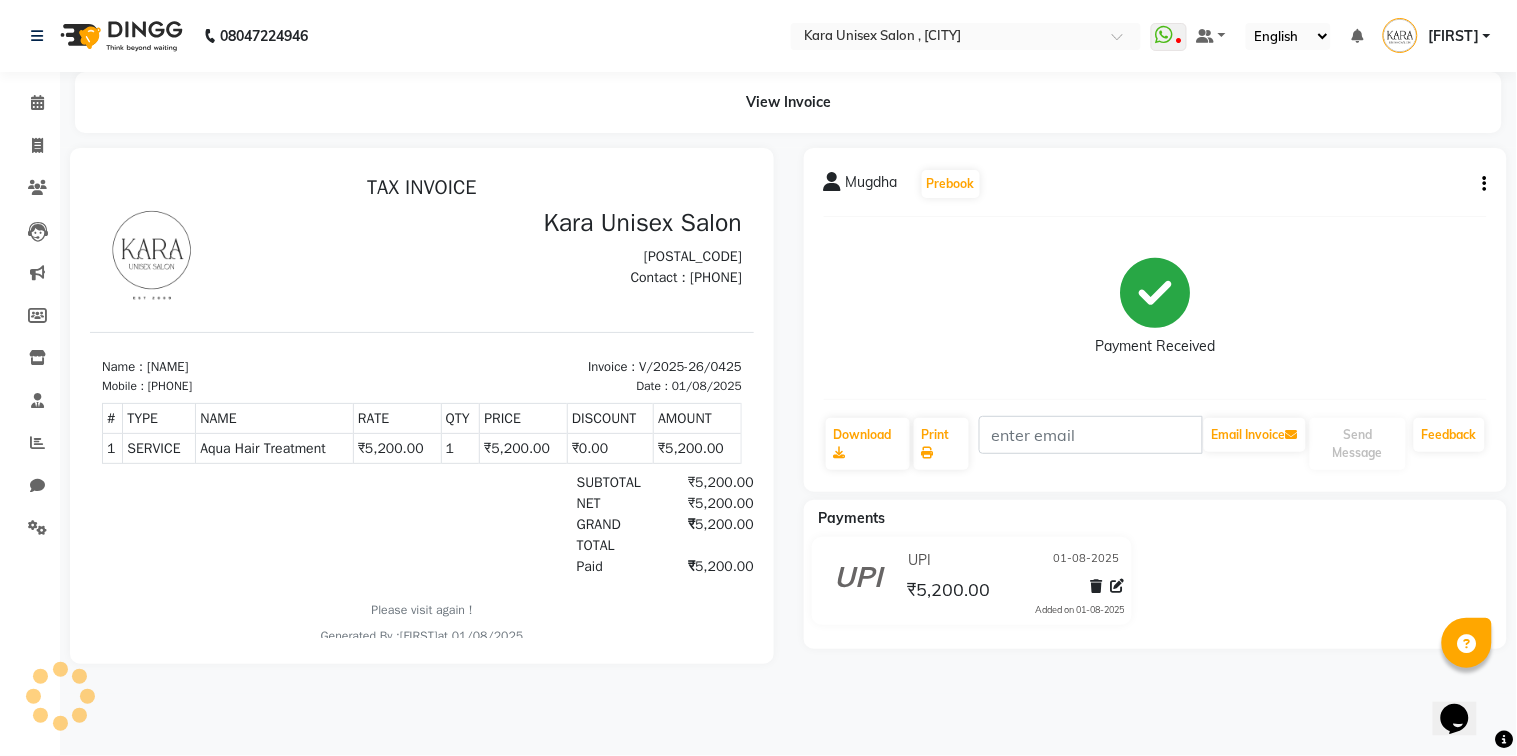 click 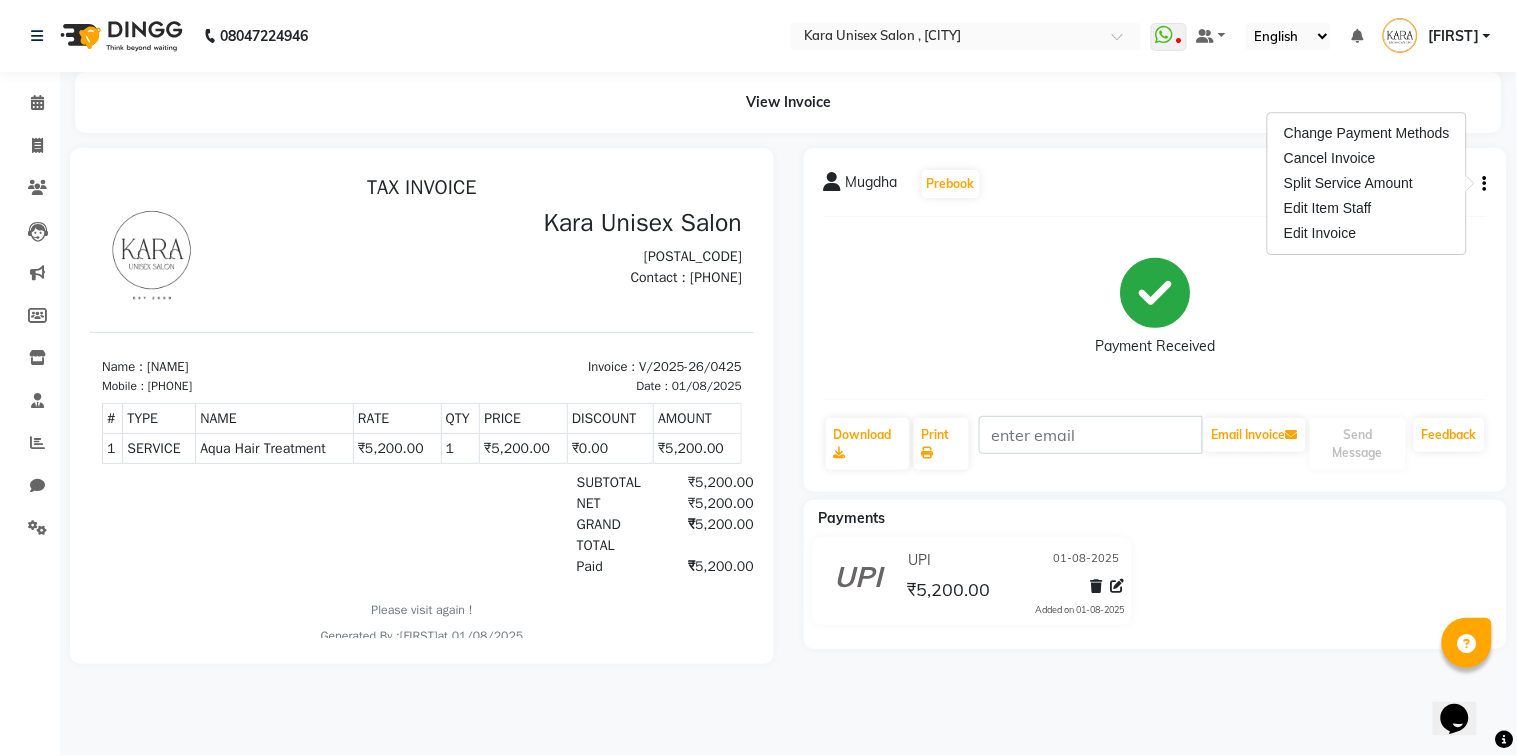 click on "[NAME] Prebook Payment Received Download Print Email Invoice Send Message Feedback Payments UPI 01-08-2025 ₹5,200.00 Added on 01-08-2025" 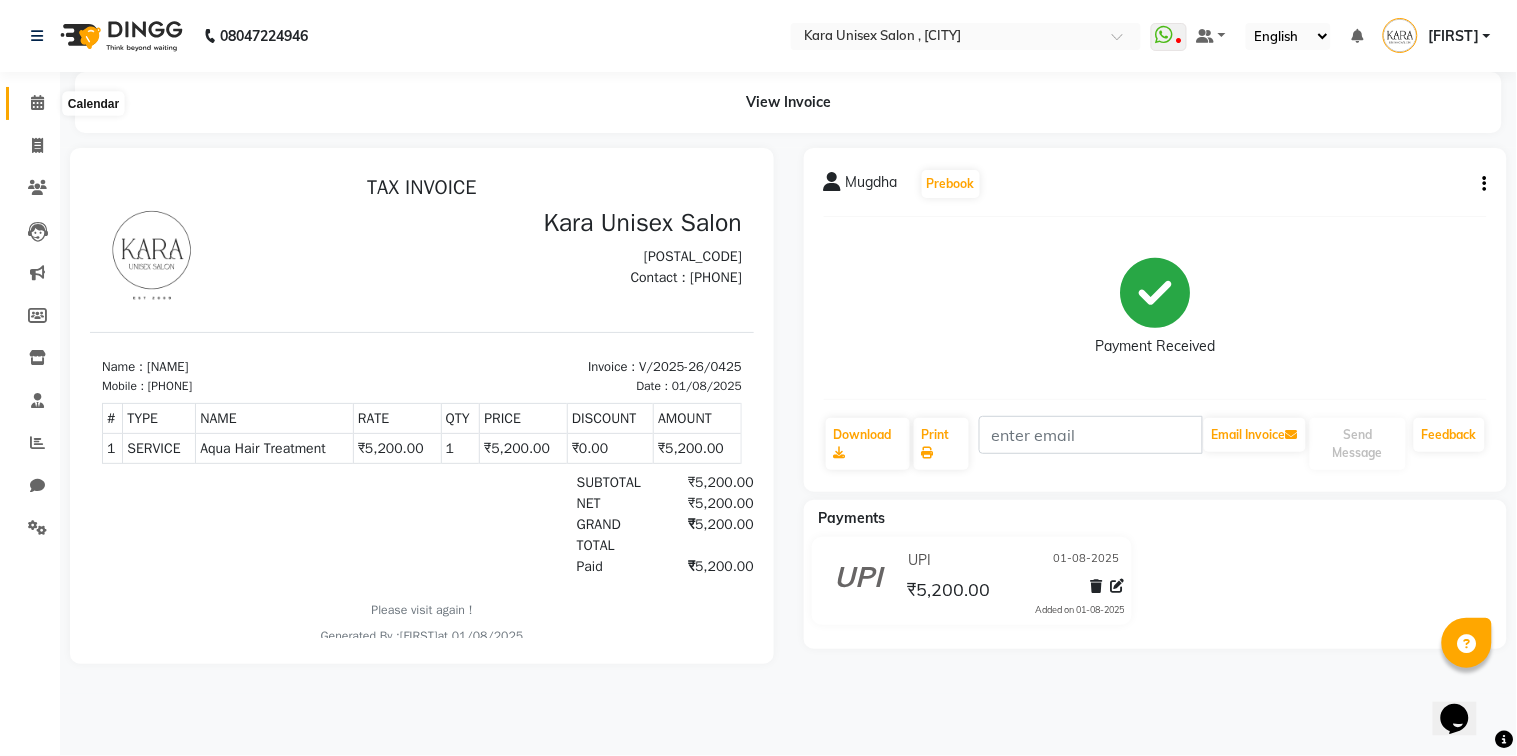click 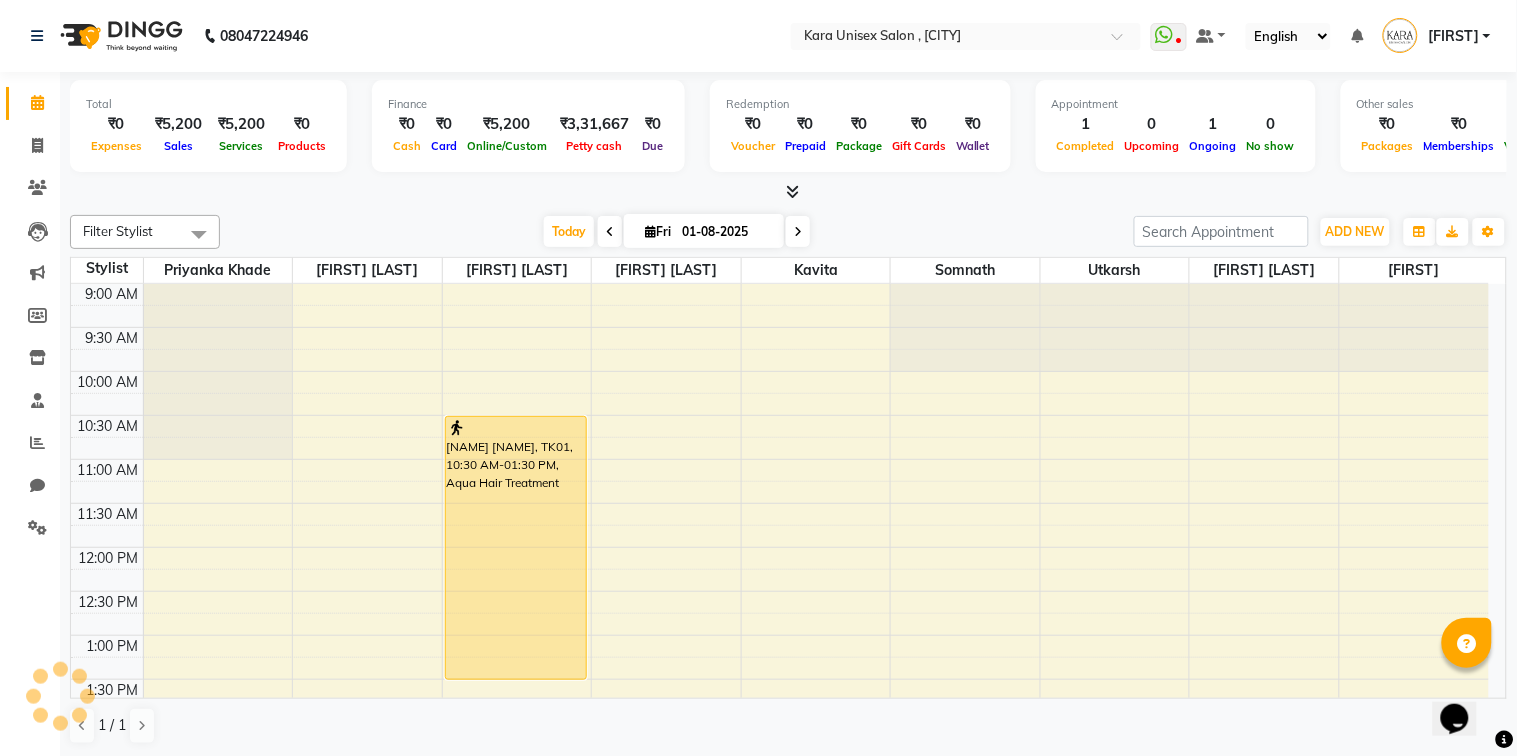 scroll, scrollTop: 0, scrollLeft: 0, axis: both 